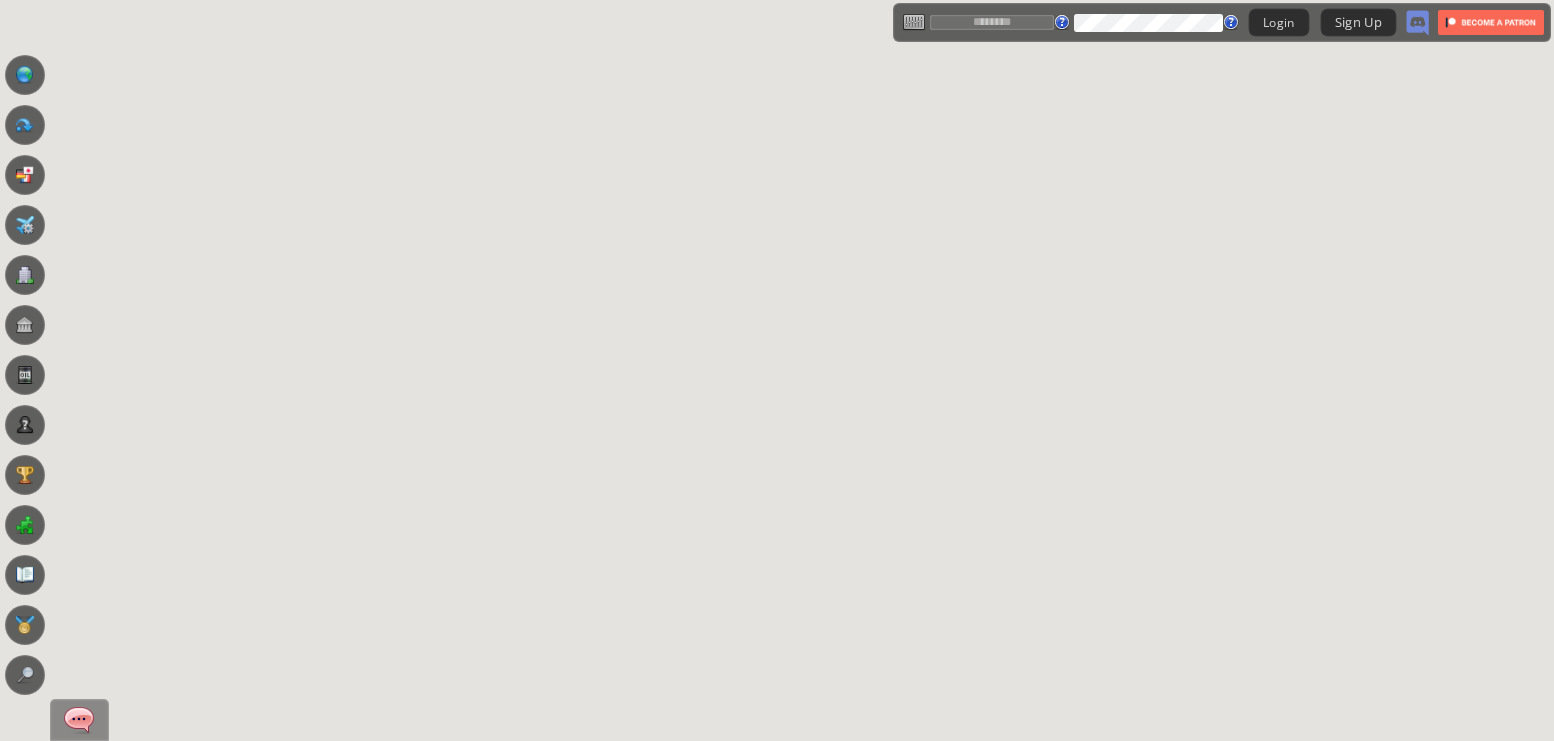 scroll, scrollTop: 0, scrollLeft: 0, axis: both 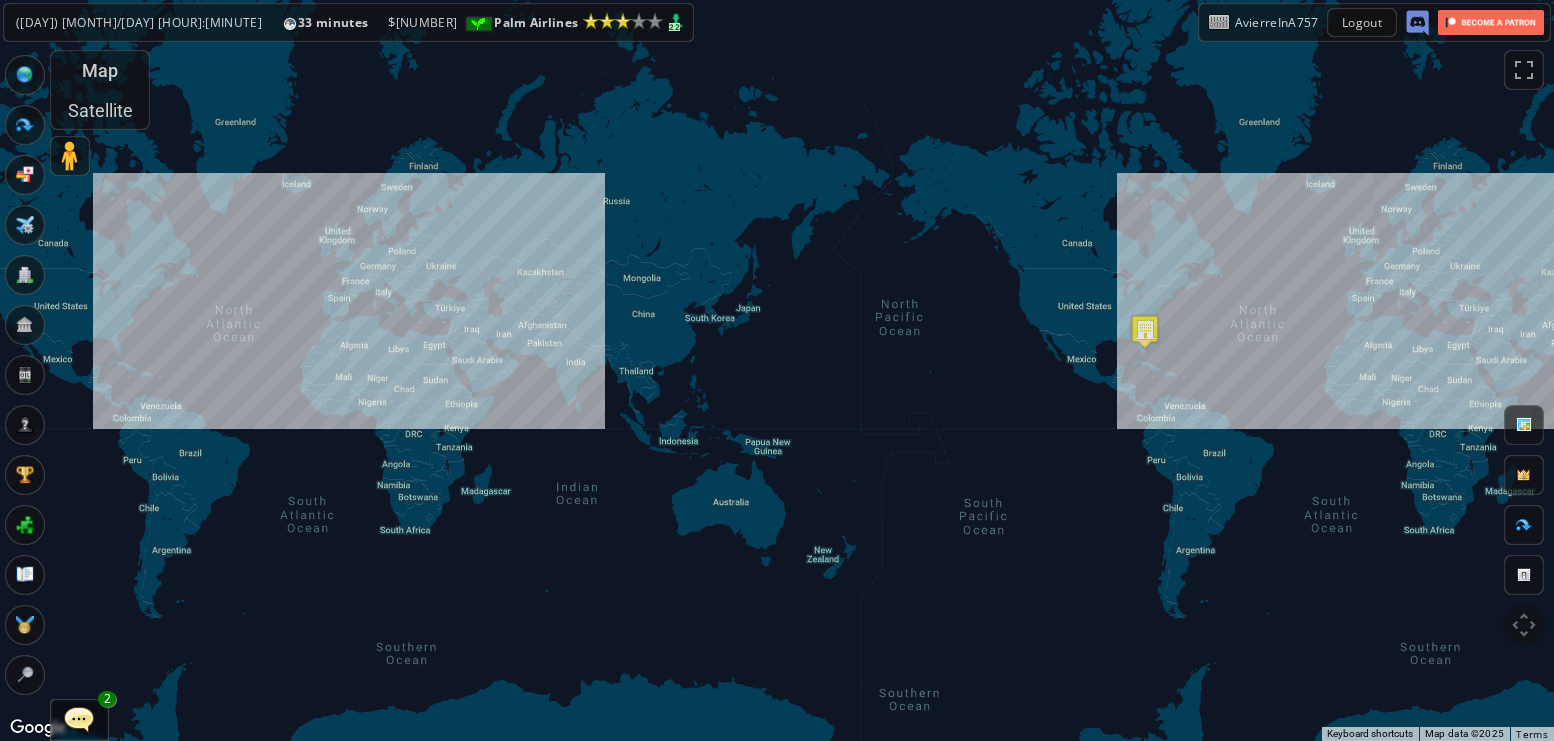 drag, startPoint x: 1129, startPoint y: 189, endPoint x: 1084, endPoint y: 189, distance: 45 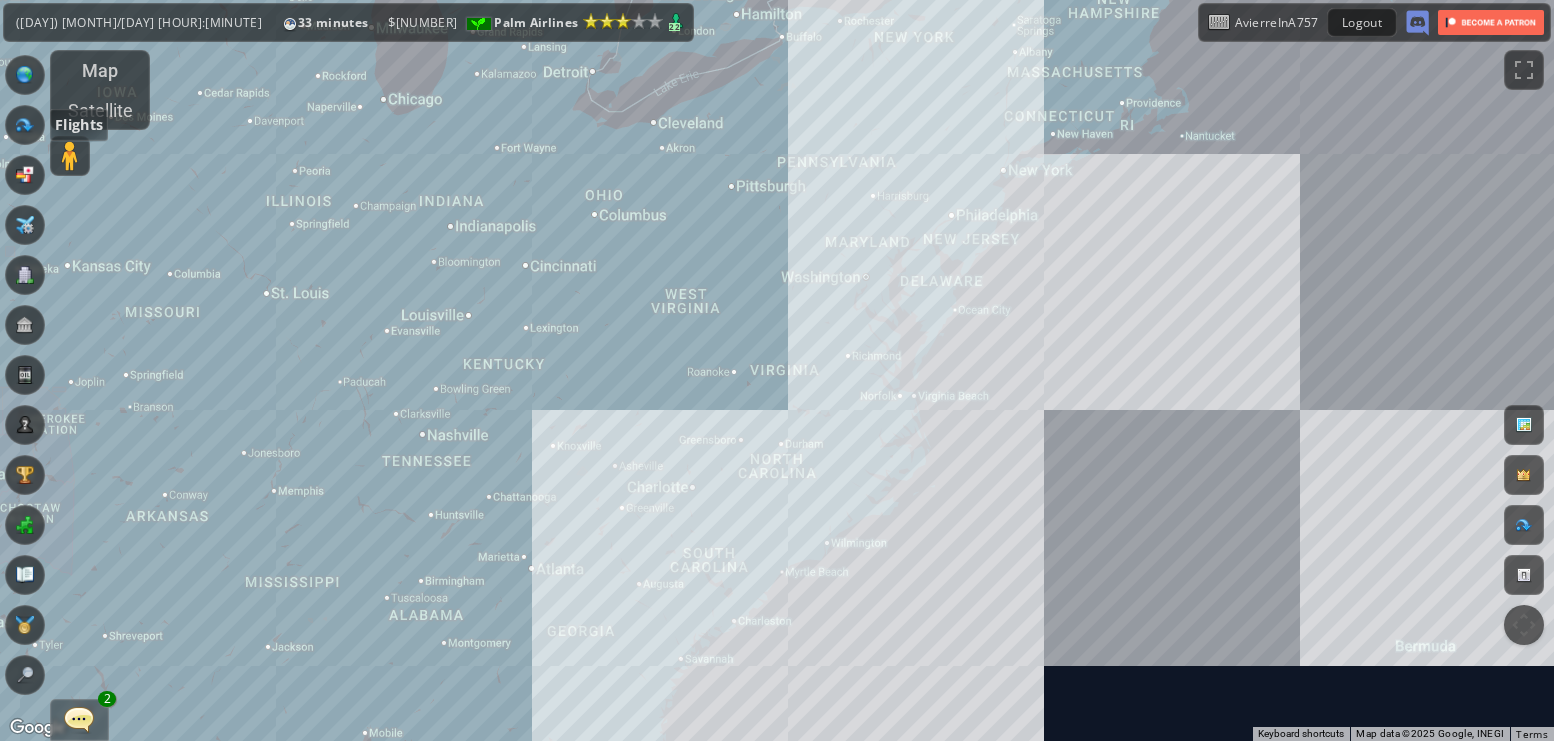 click at bounding box center (25, 125) 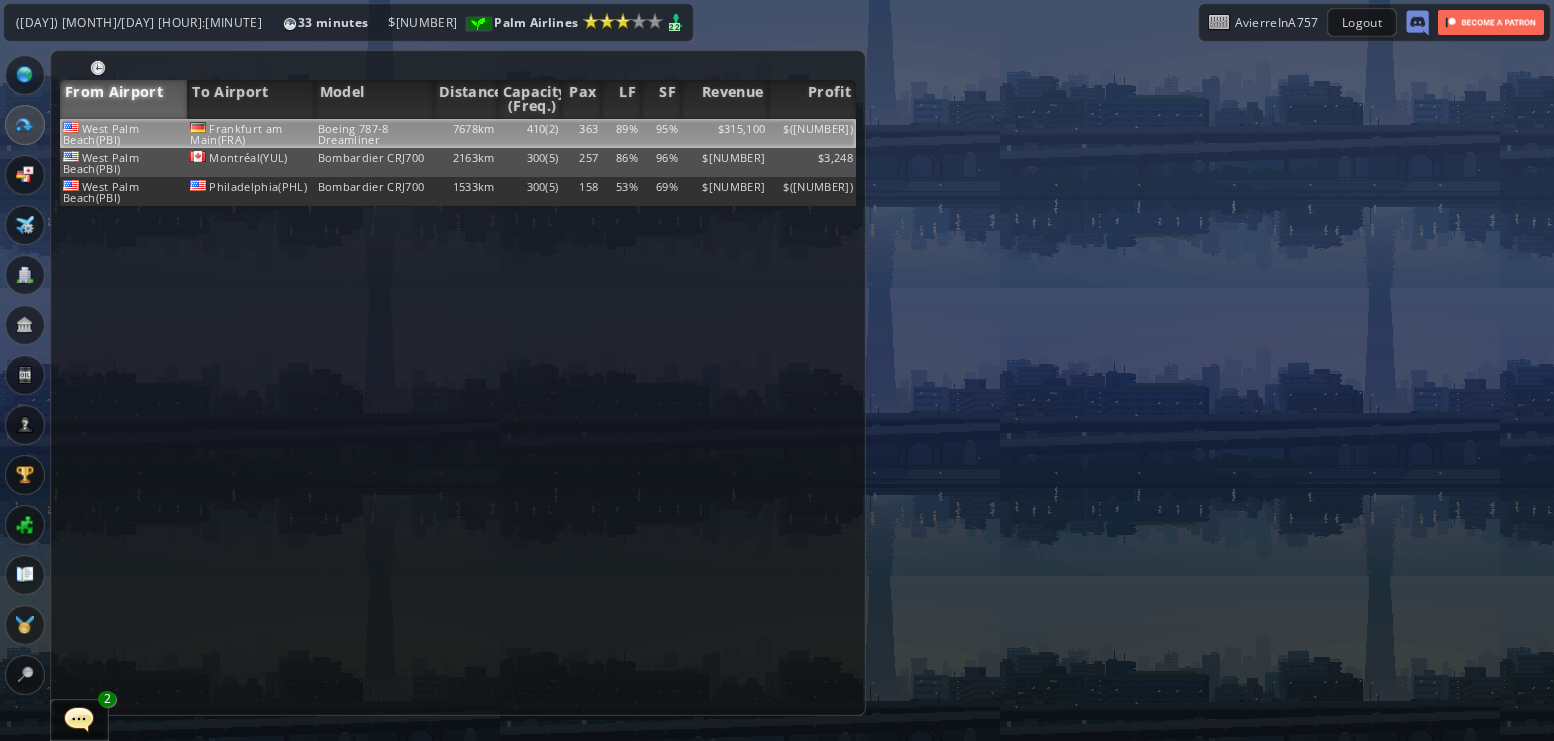 click on "410(2)" at bounding box center [530, 133] 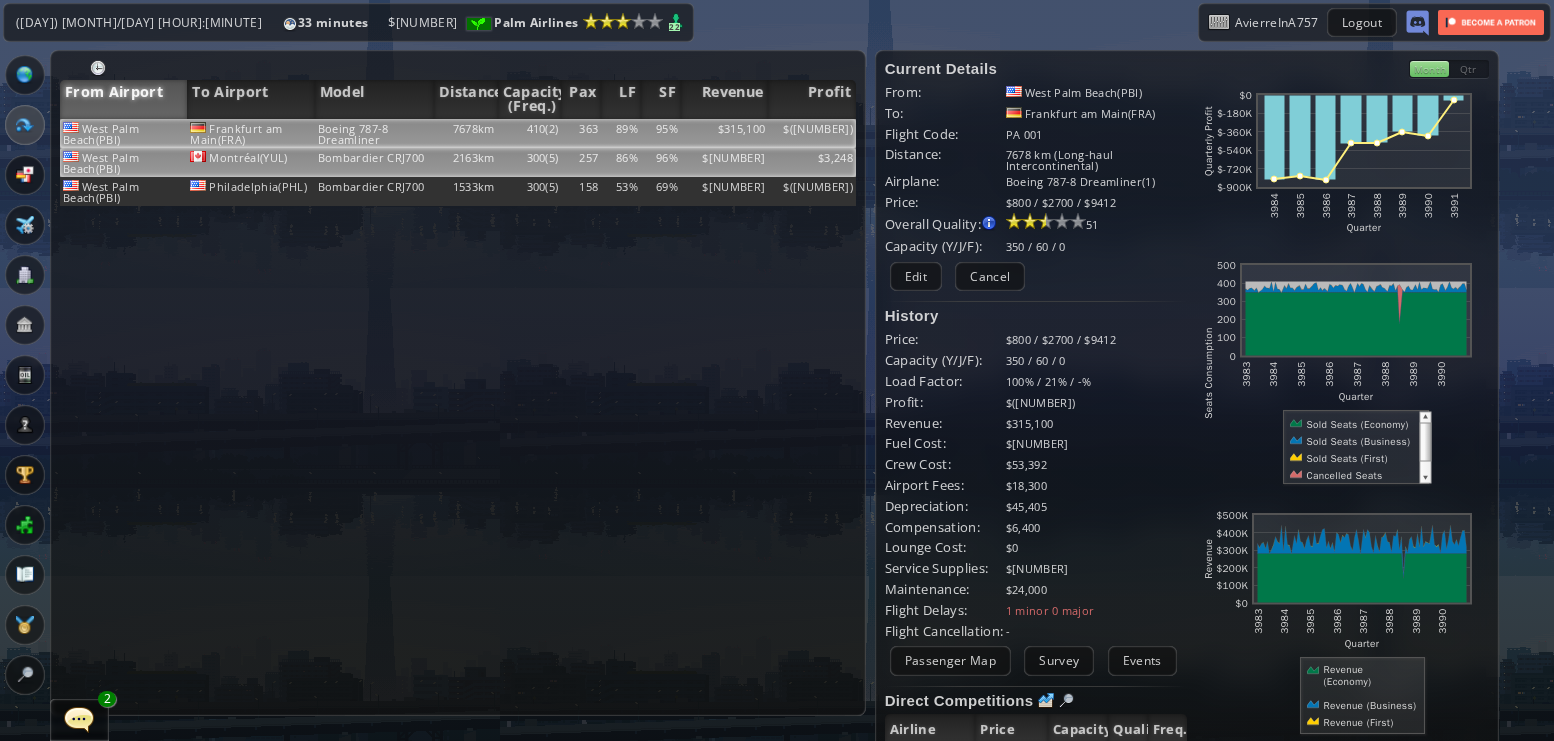 click on "$[NUMBER]" at bounding box center (725, 133) 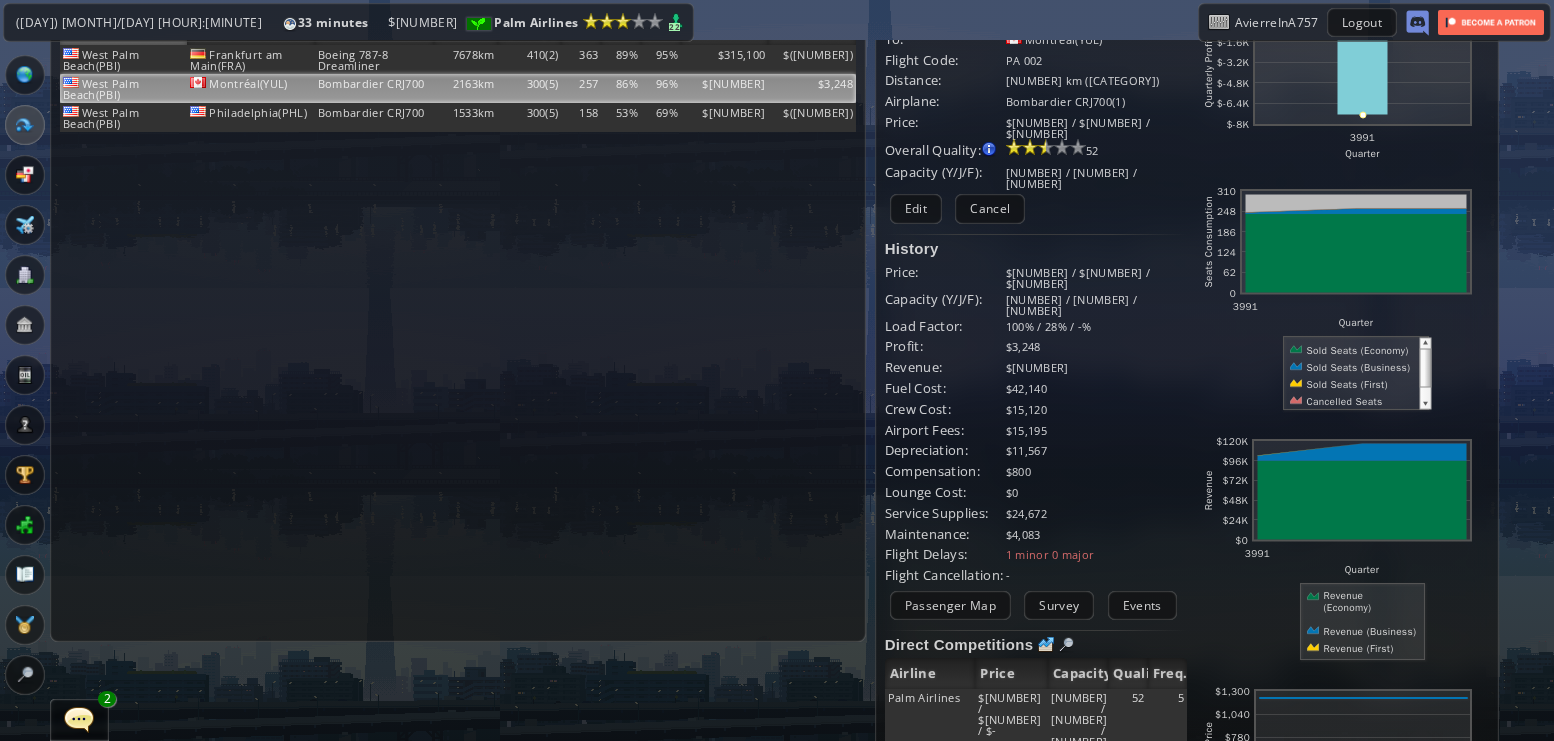 scroll, scrollTop: 0, scrollLeft: 0, axis: both 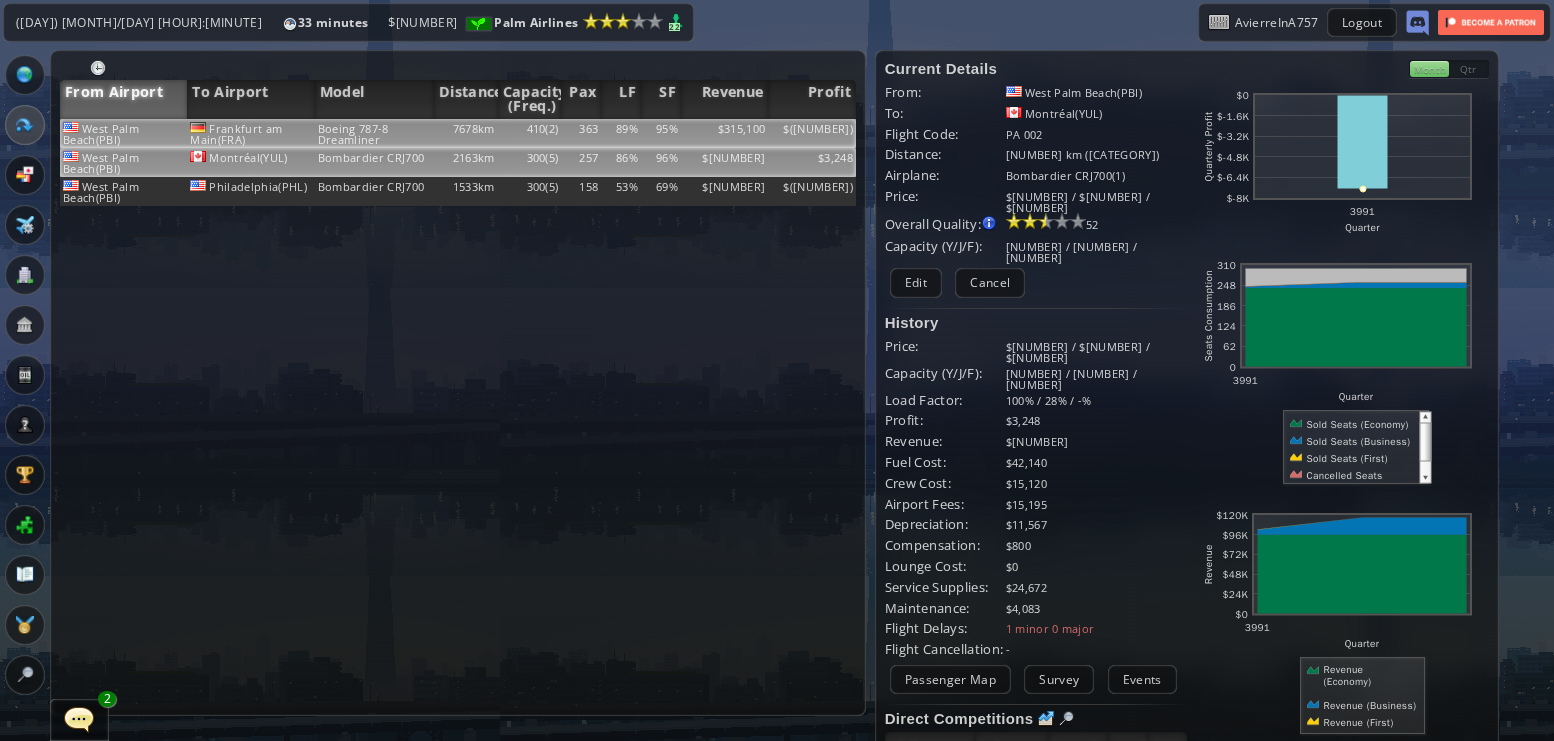 click on "$([NUMBER])" at bounding box center [812, 133] 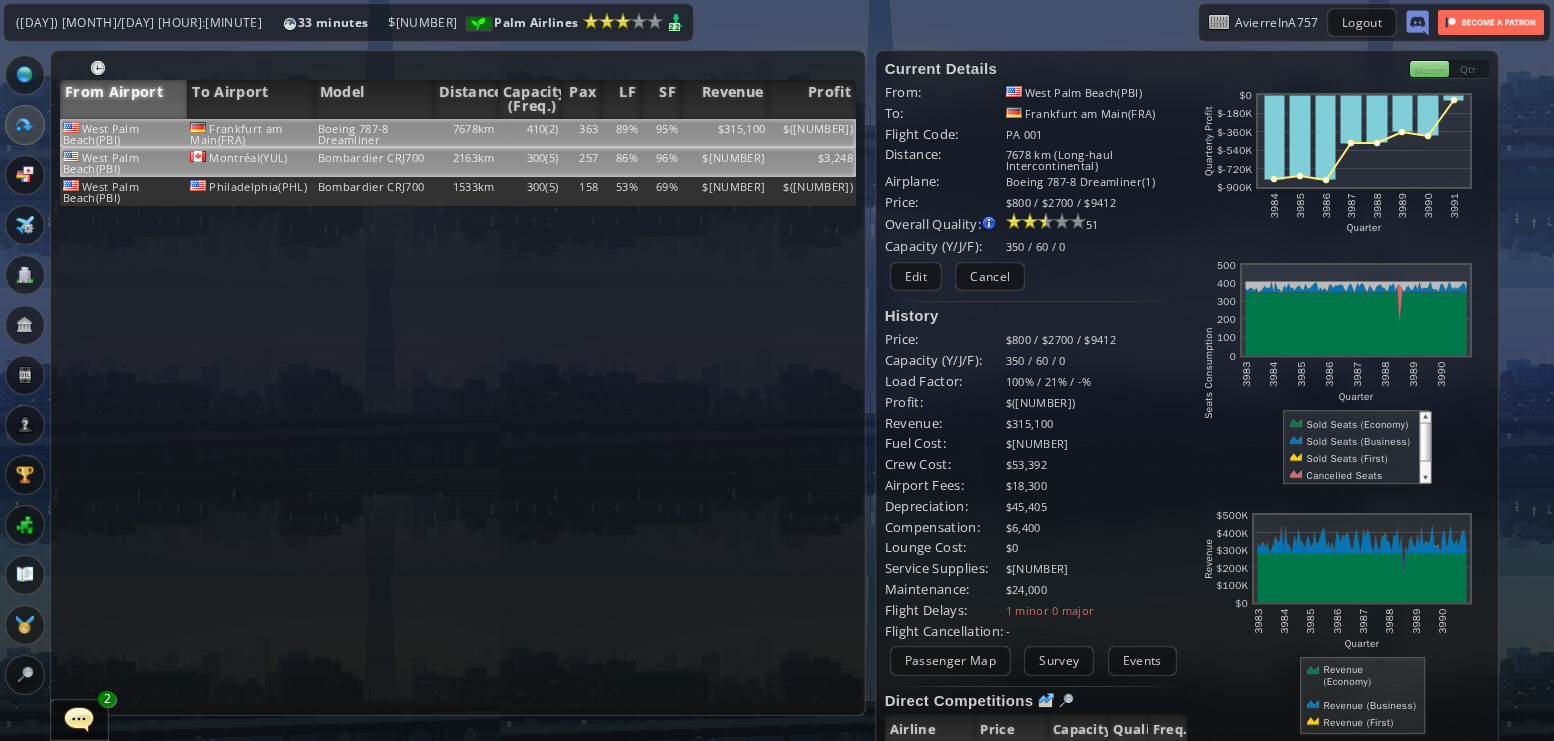 click on "$3,248" at bounding box center [812, 133] 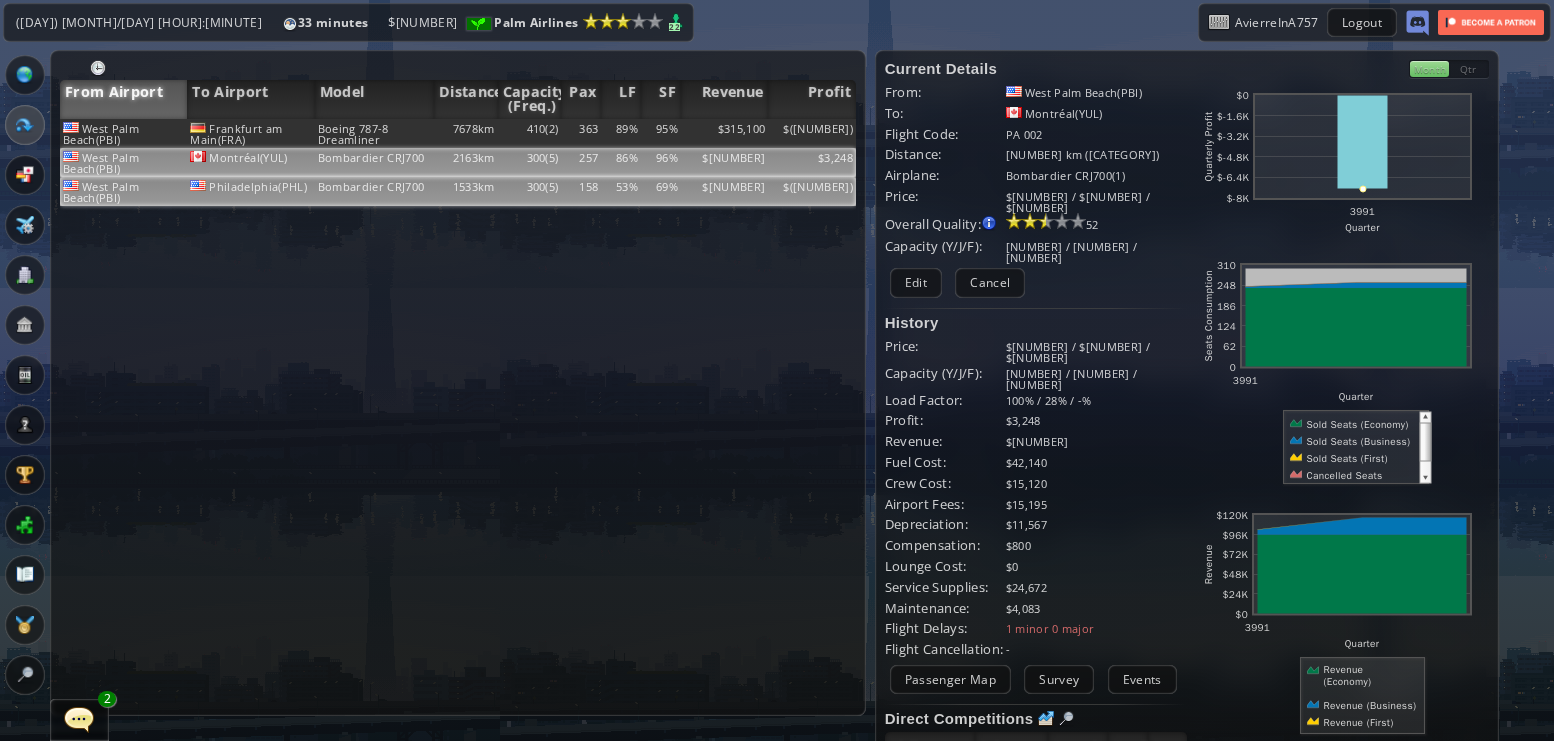 click on "$([NUMBER])" at bounding box center (812, 133) 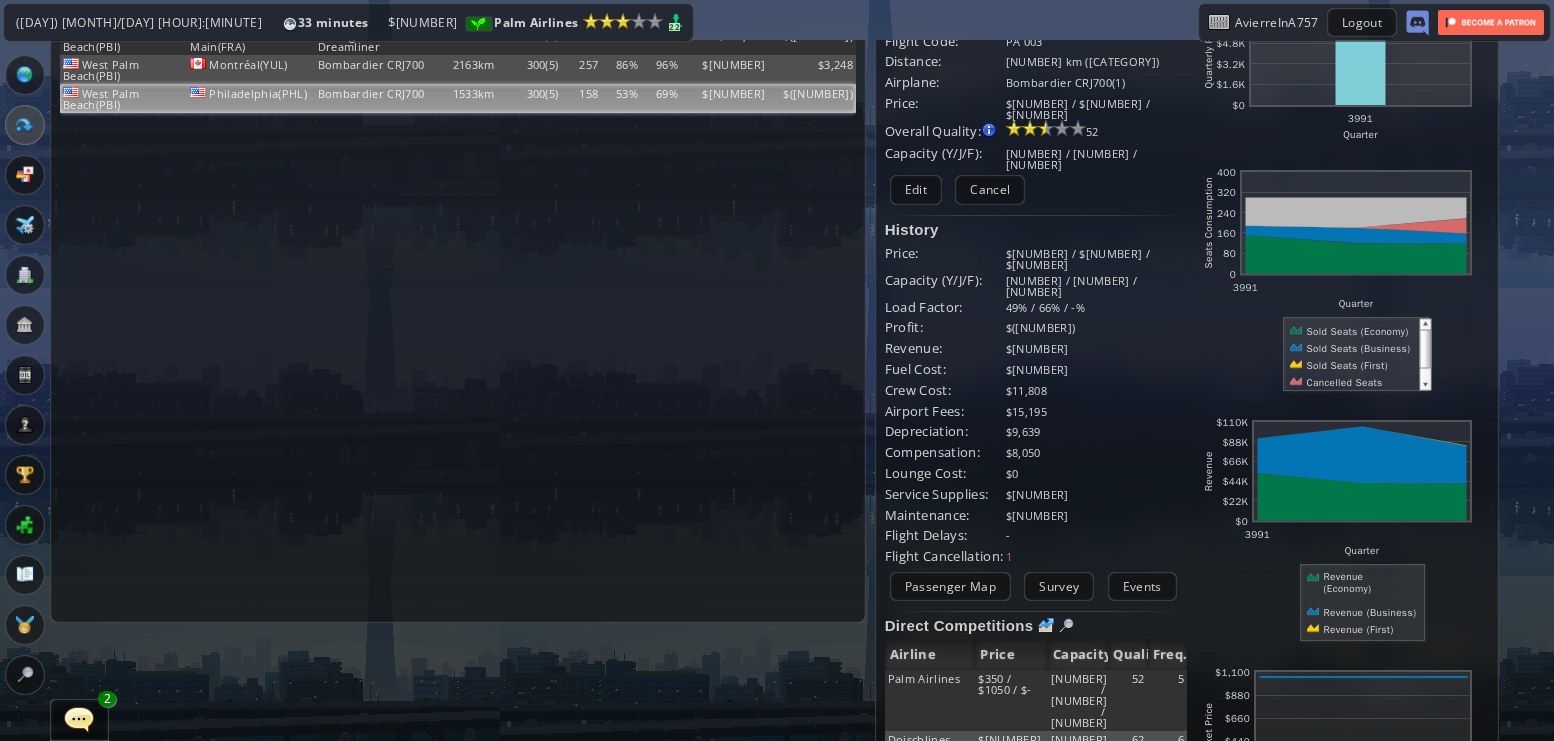 scroll, scrollTop: 94, scrollLeft: 0, axis: vertical 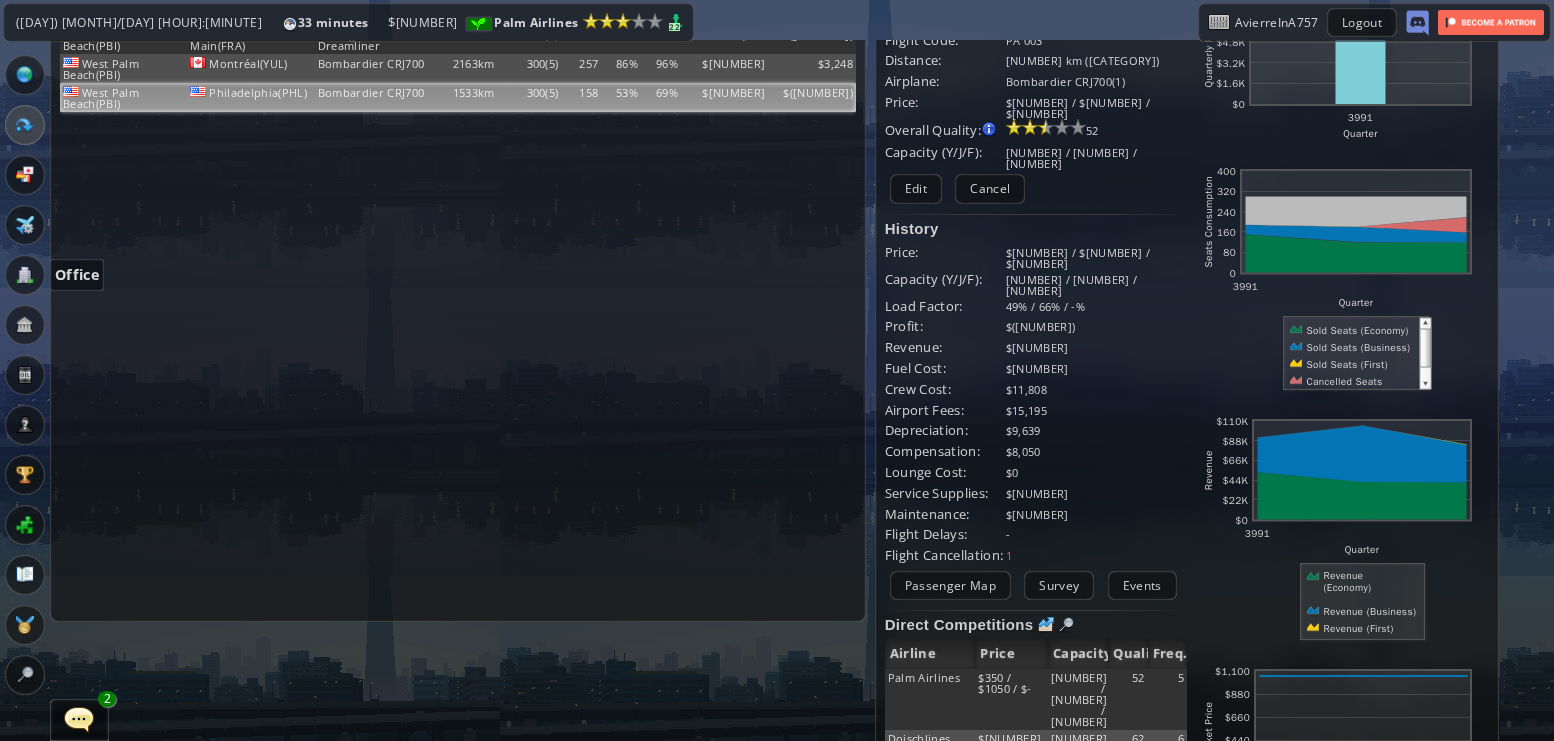 click at bounding box center (25, 275) 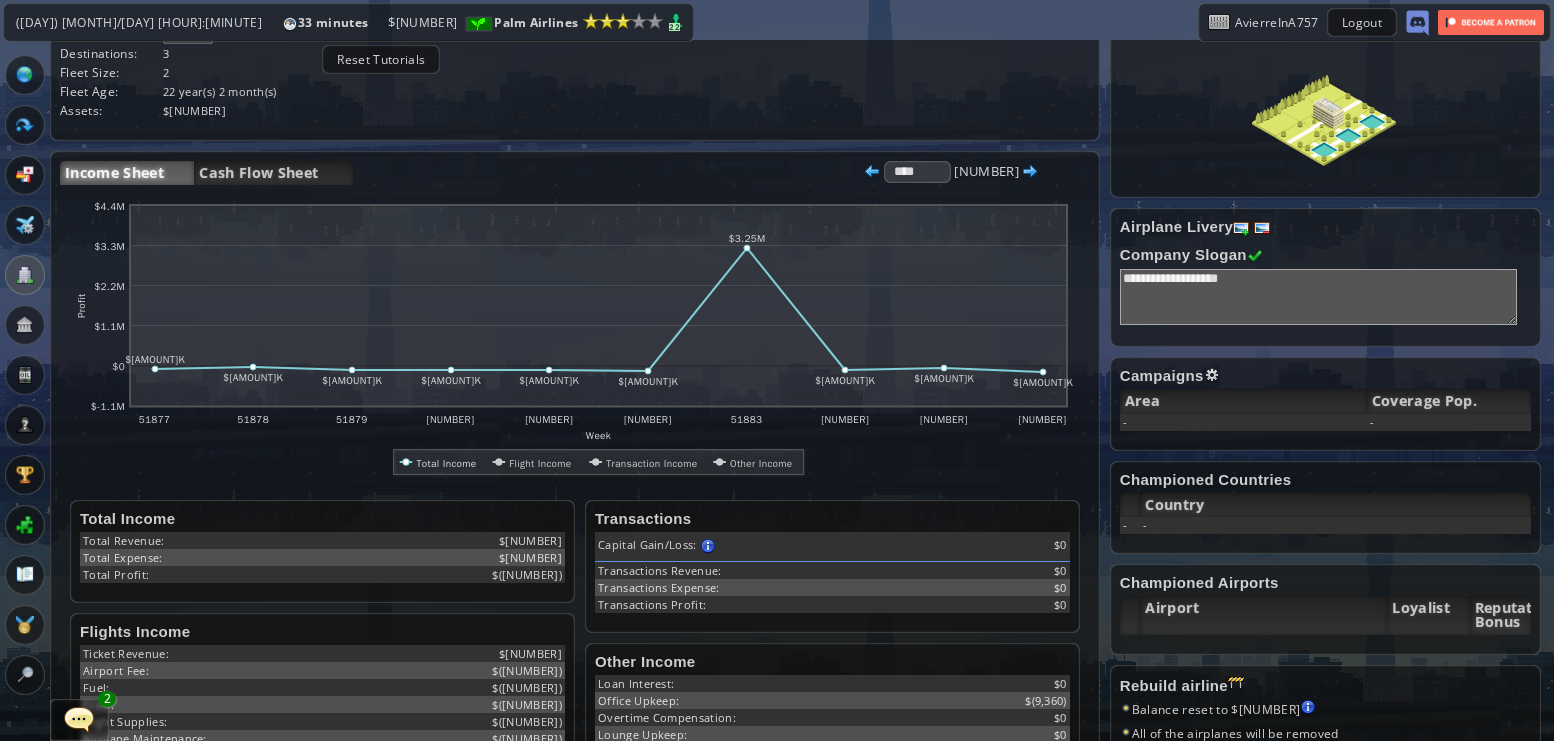 scroll, scrollTop: 259, scrollLeft: 0, axis: vertical 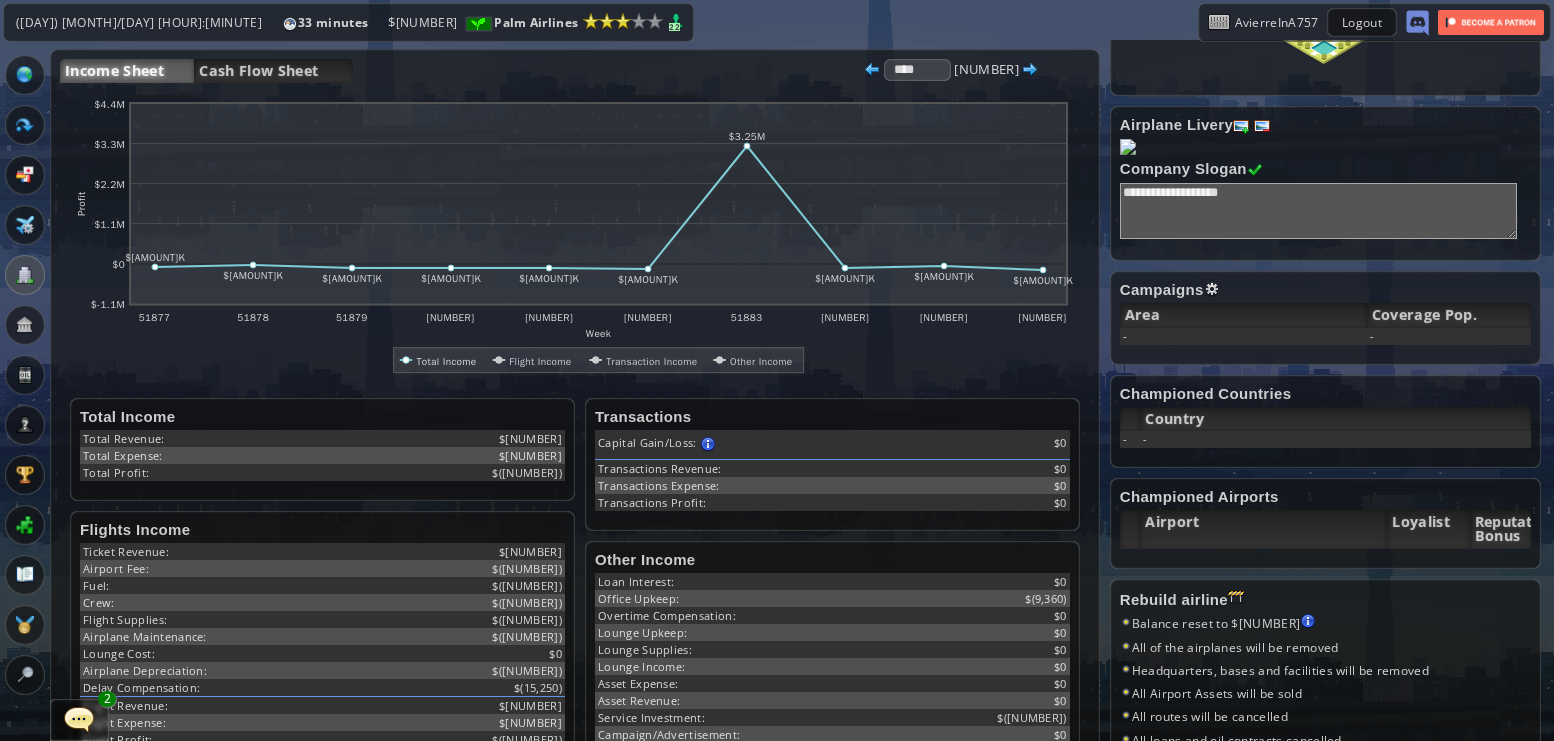 click on "Flights" at bounding box center [25, 125] 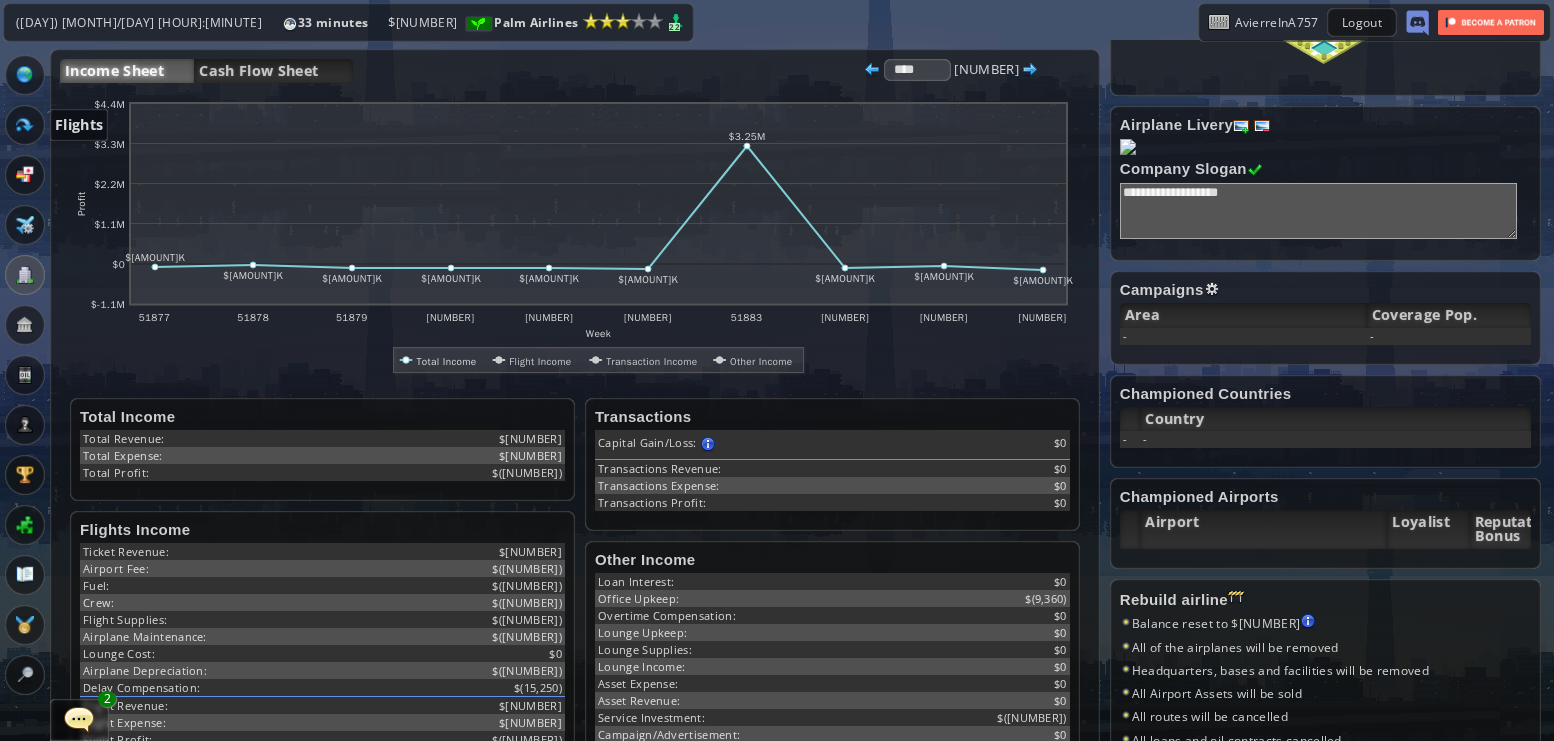 click at bounding box center (25, 125) 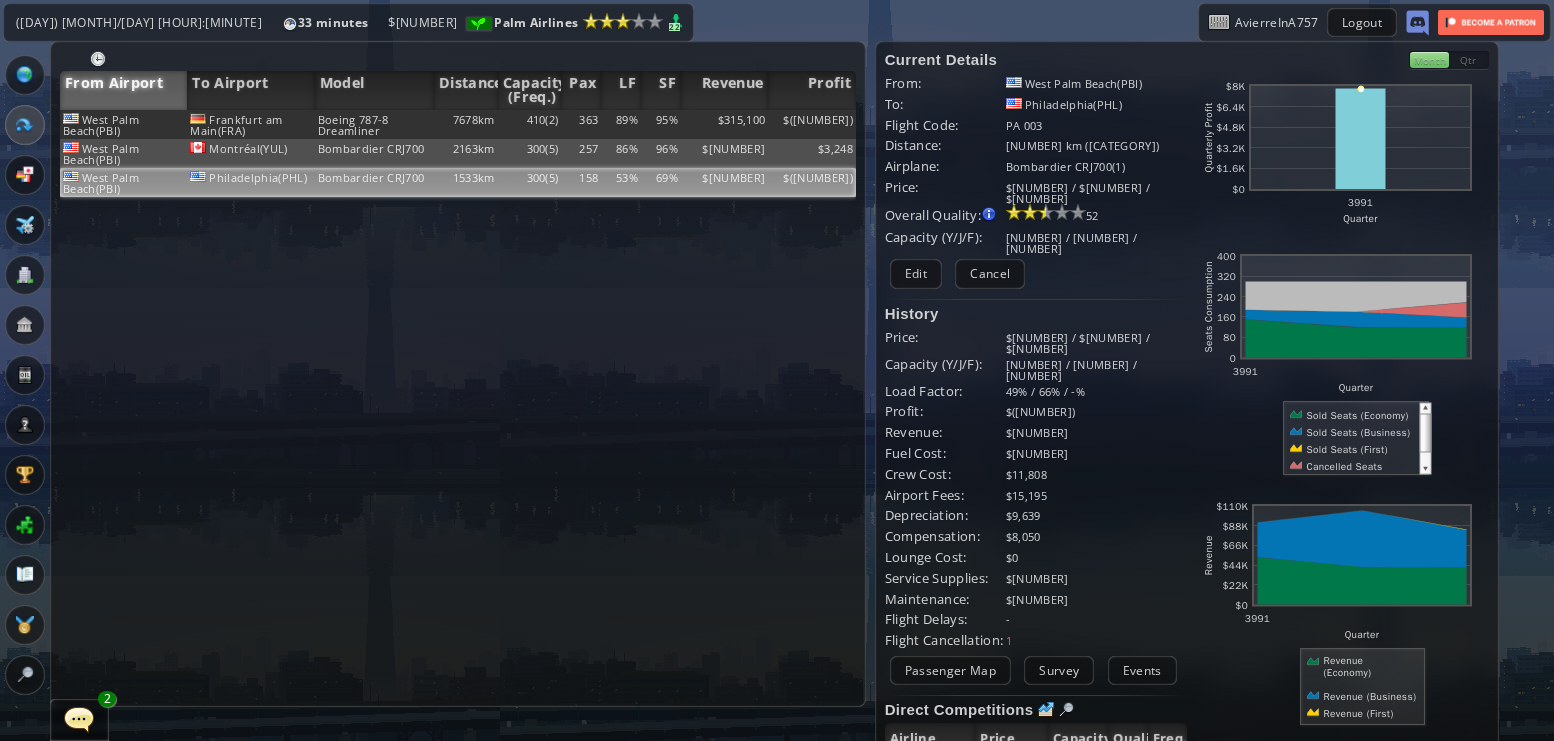 scroll, scrollTop: 8, scrollLeft: 0, axis: vertical 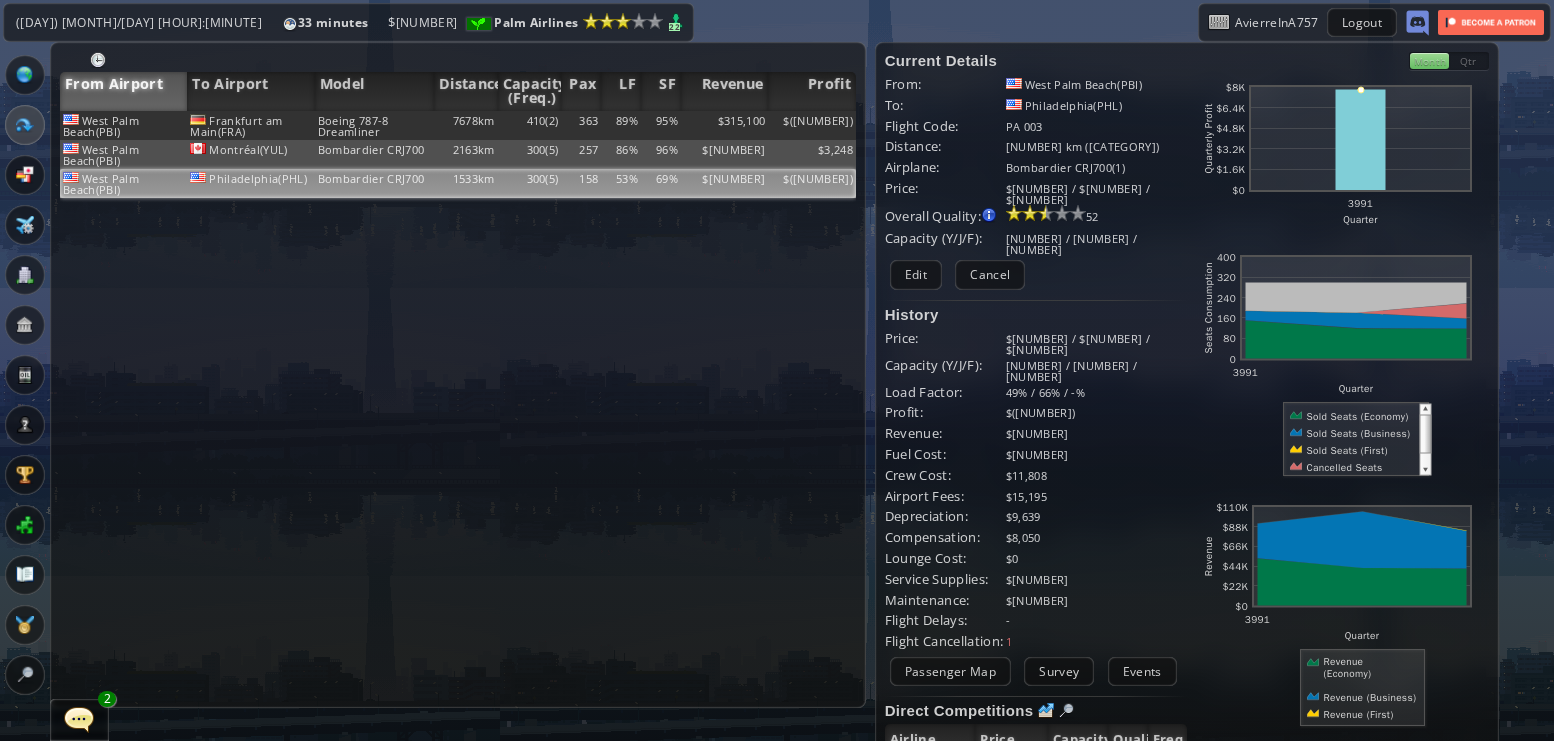 click on "1" at bounding box center [1096, 641] 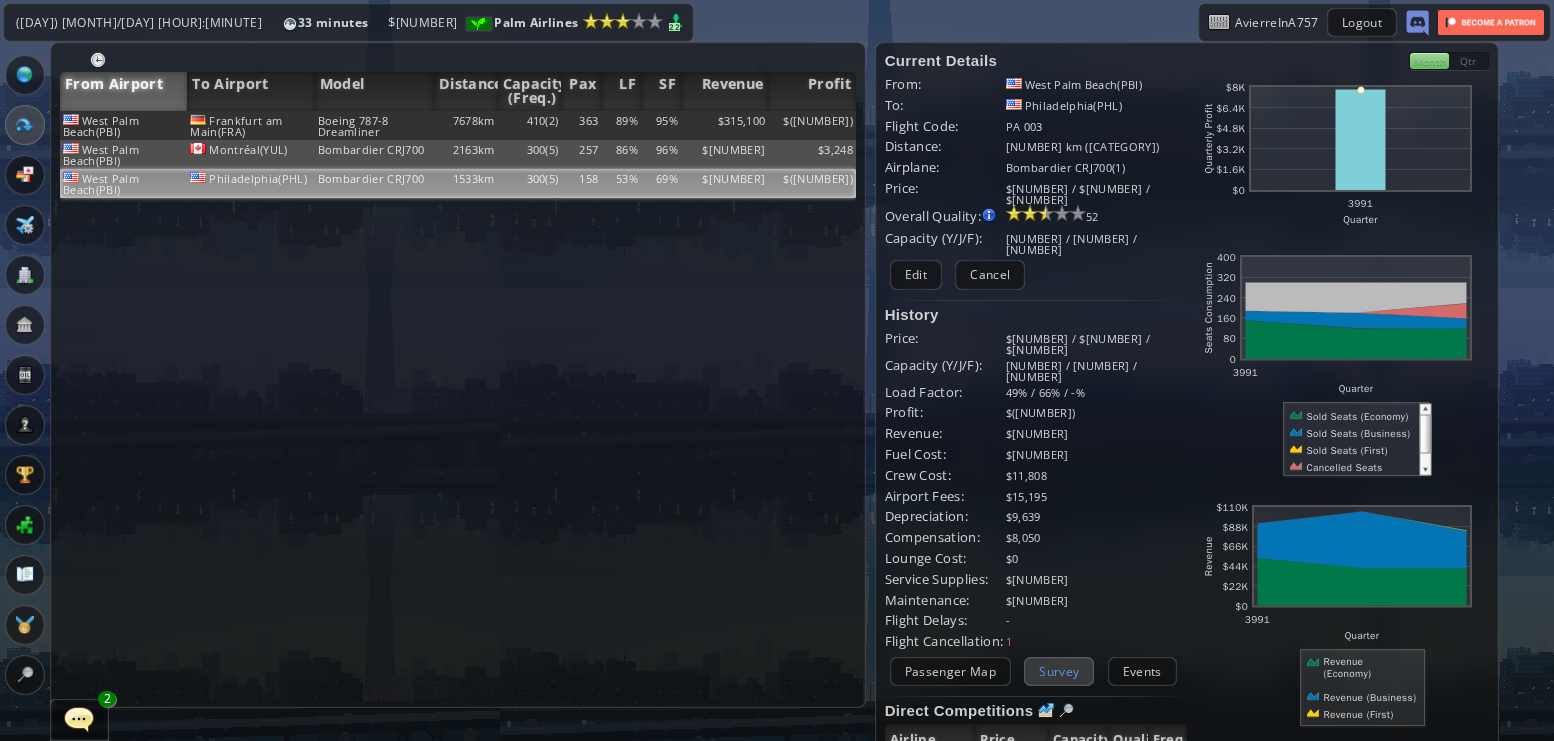 click on "Survey" at bounding box center [1059, 671] 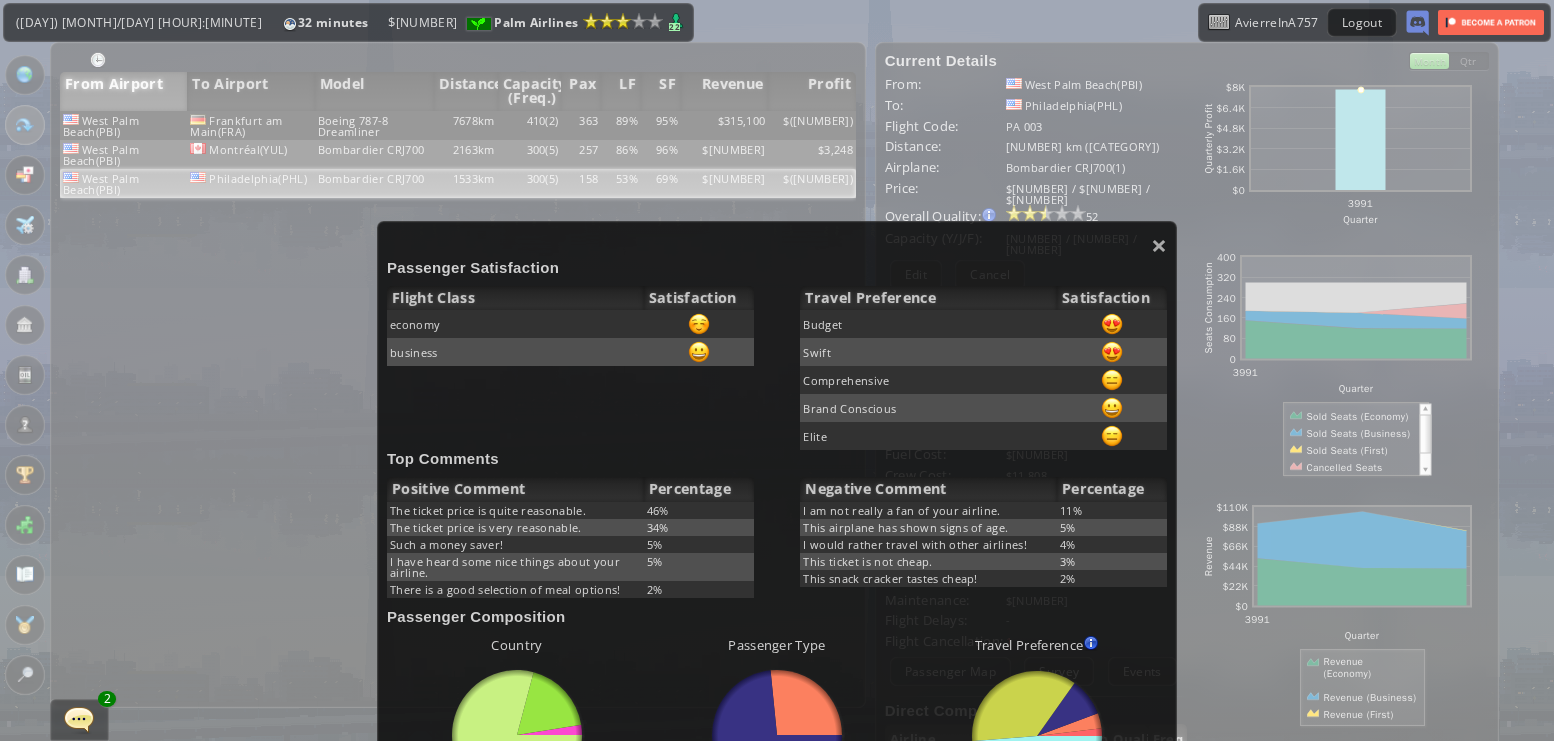scroll, scrollTop: 7, scrollLeft: 0, axis: vertical 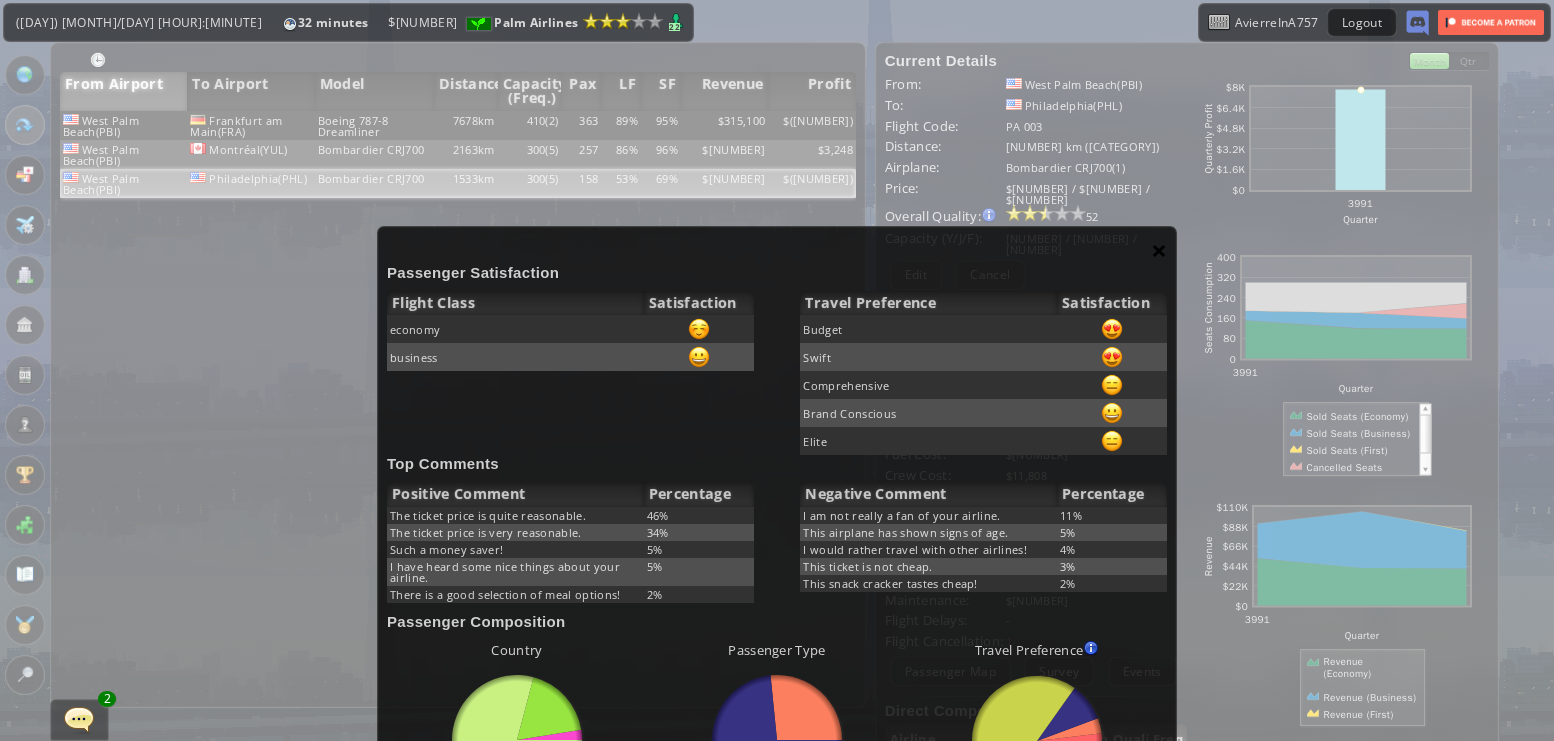click on "×" at bounding box center (1159, 250) 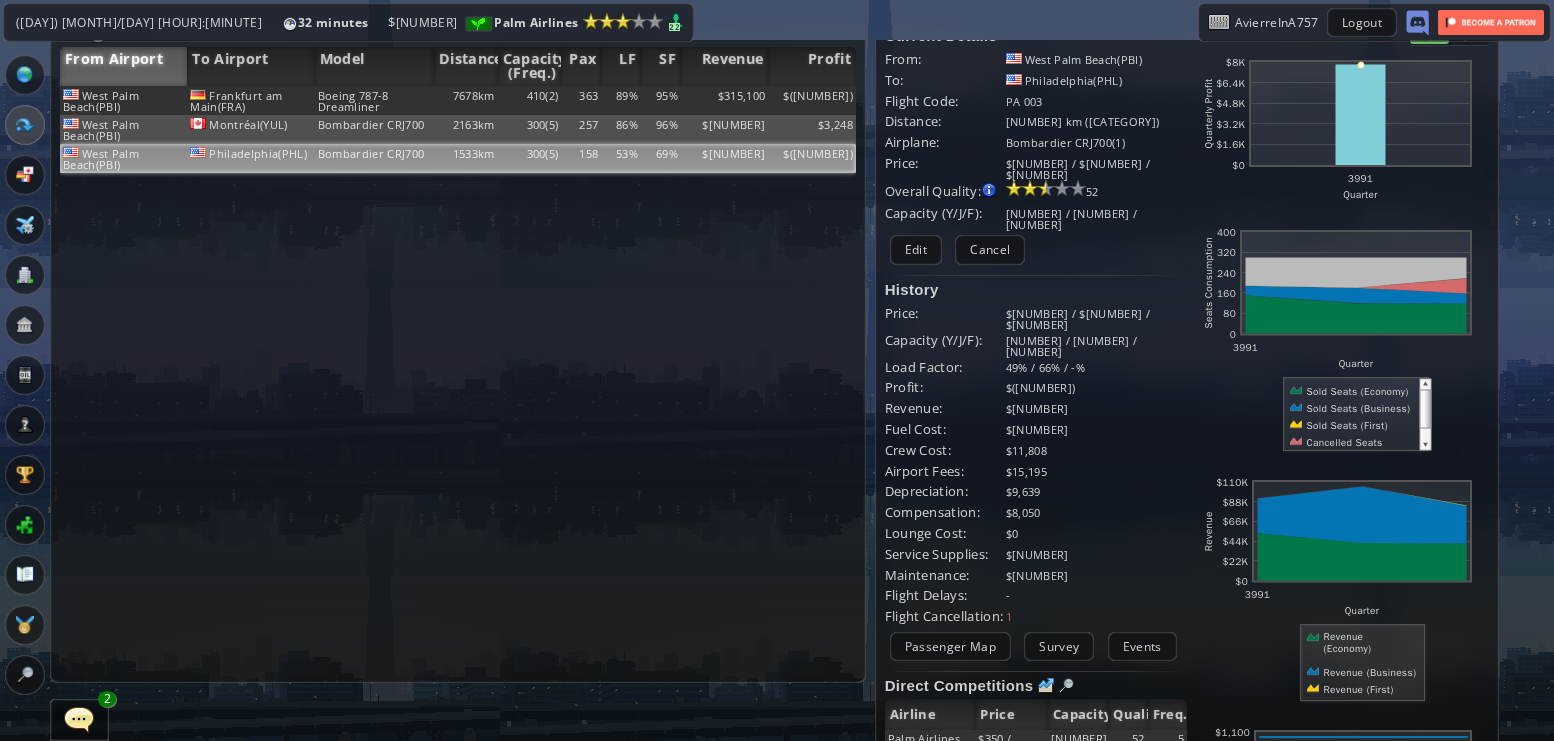 scroll, scrollTop: 32, scrollLeft: 0, axis: vertical 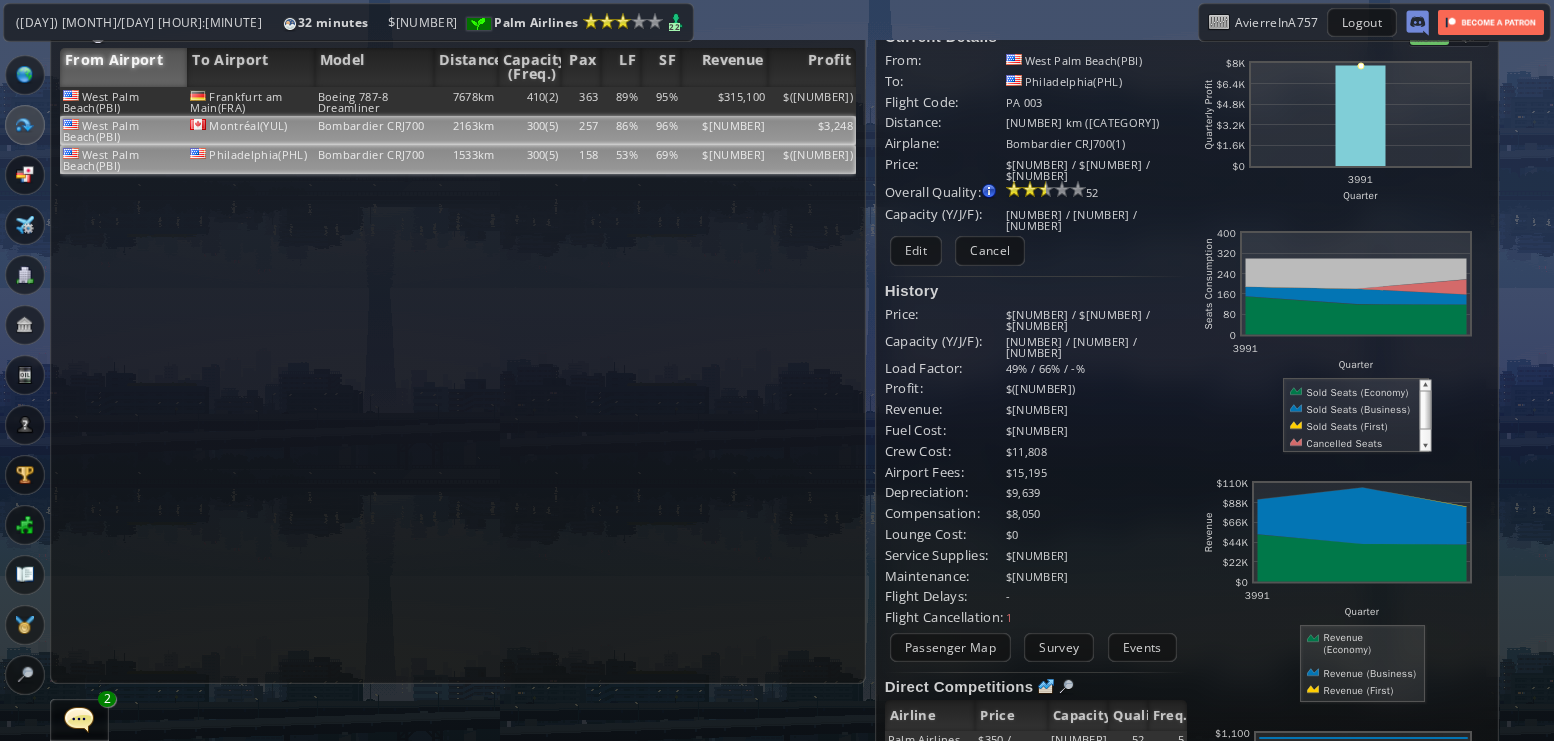click on "$3,248" at bounding box center [812, 101] 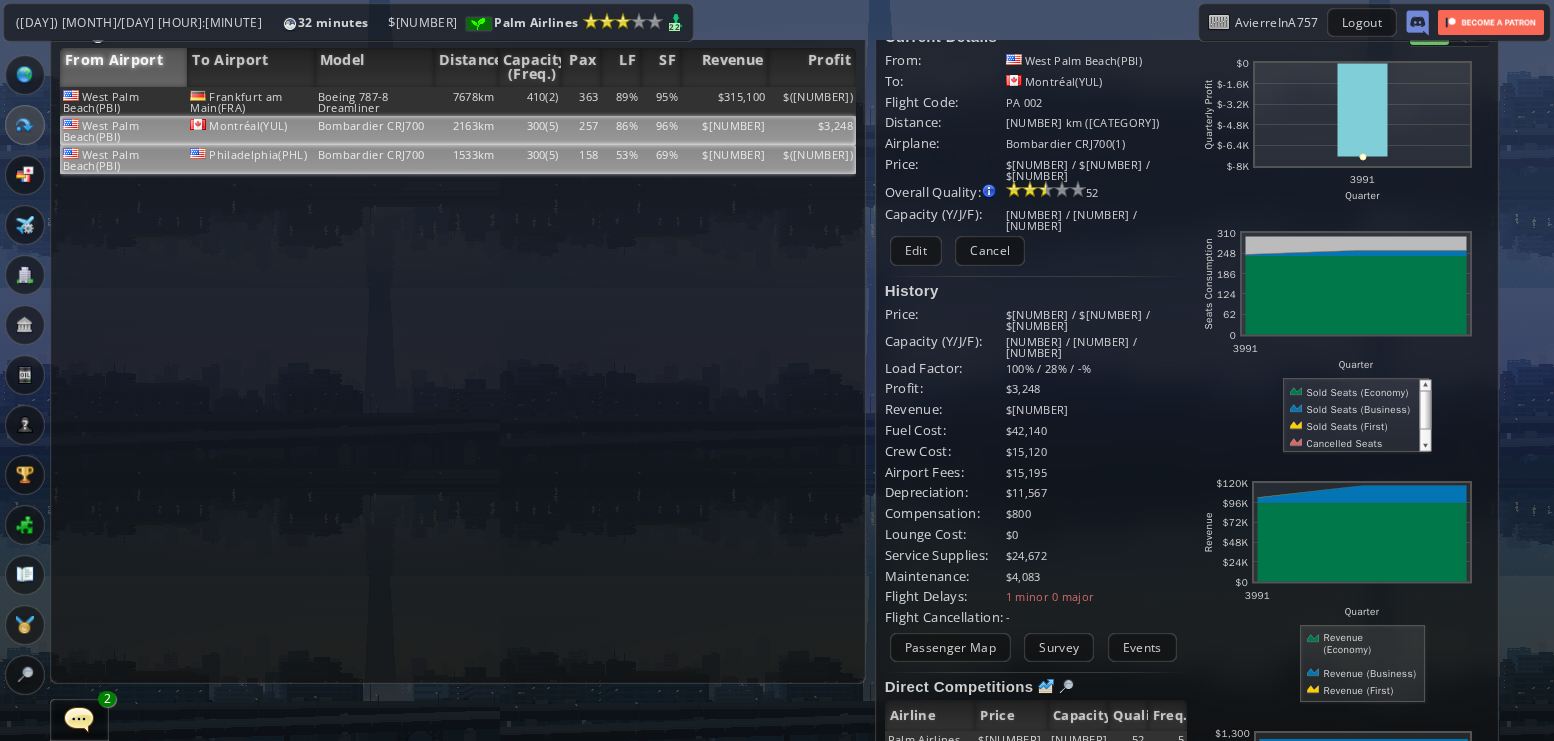 click on "$([NUMBER])" at bounding box center [812, 101] 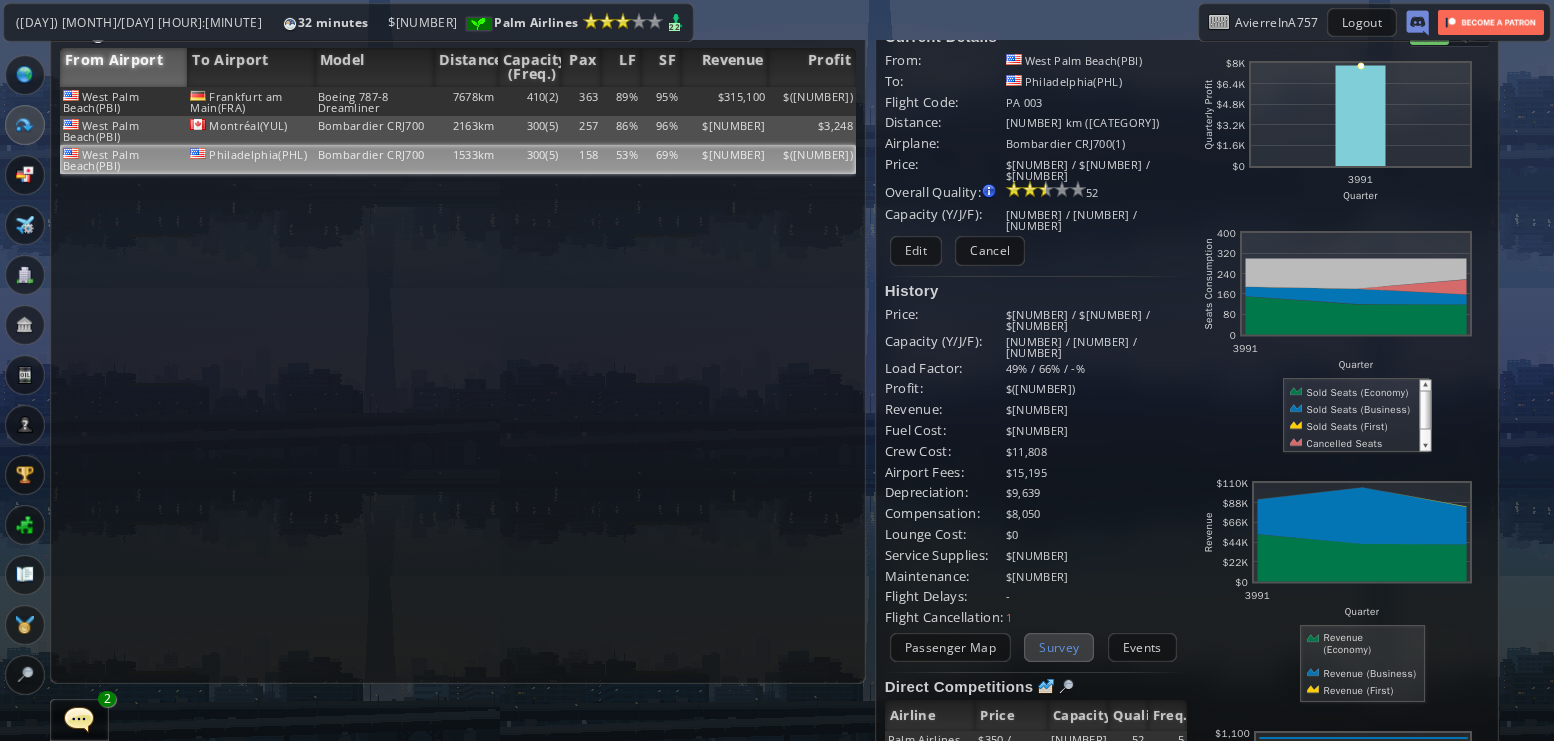 click on "Survey" at bounding box center [1059, 647] 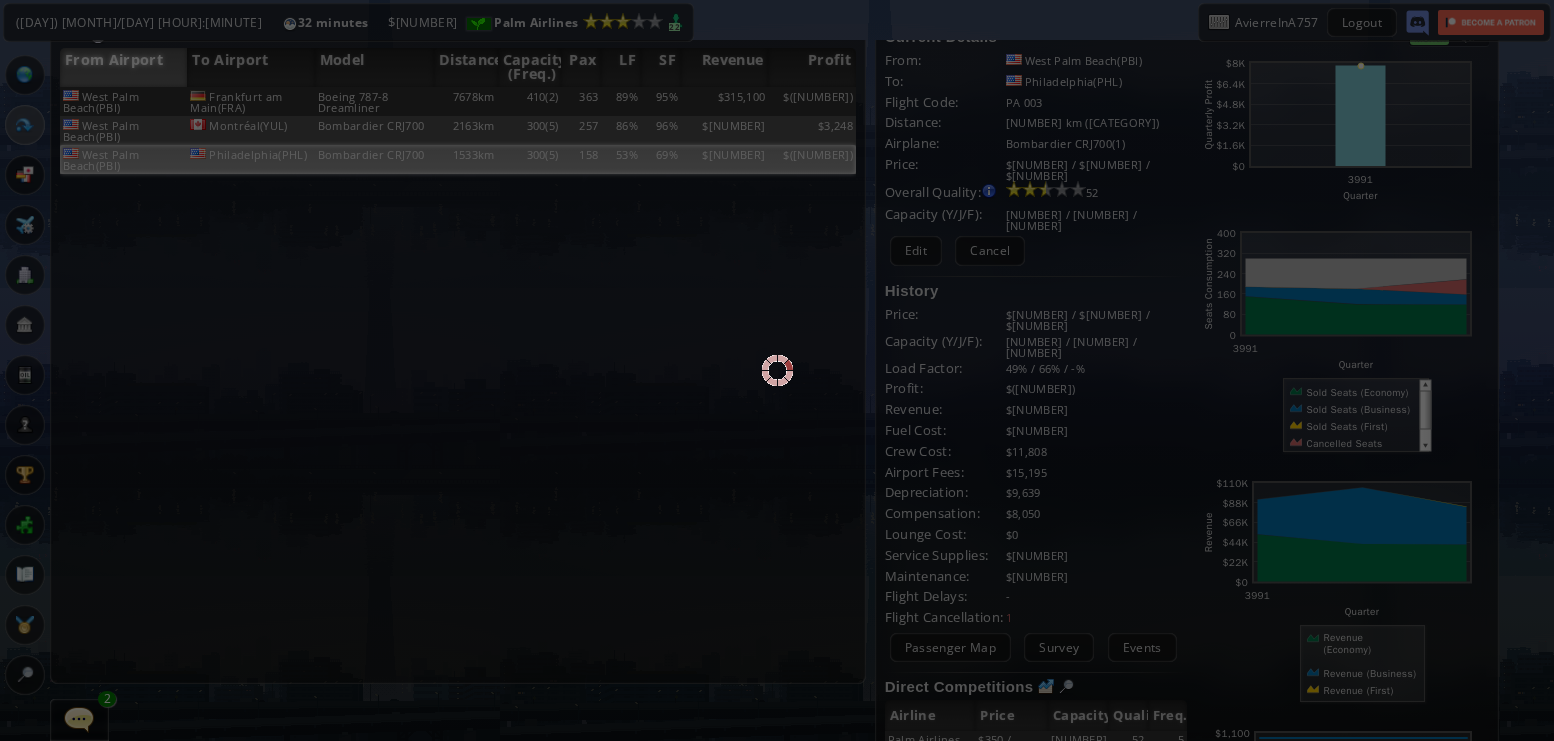 scroll, scrollTop: 7, scrollLeft: 0, axis: vertical 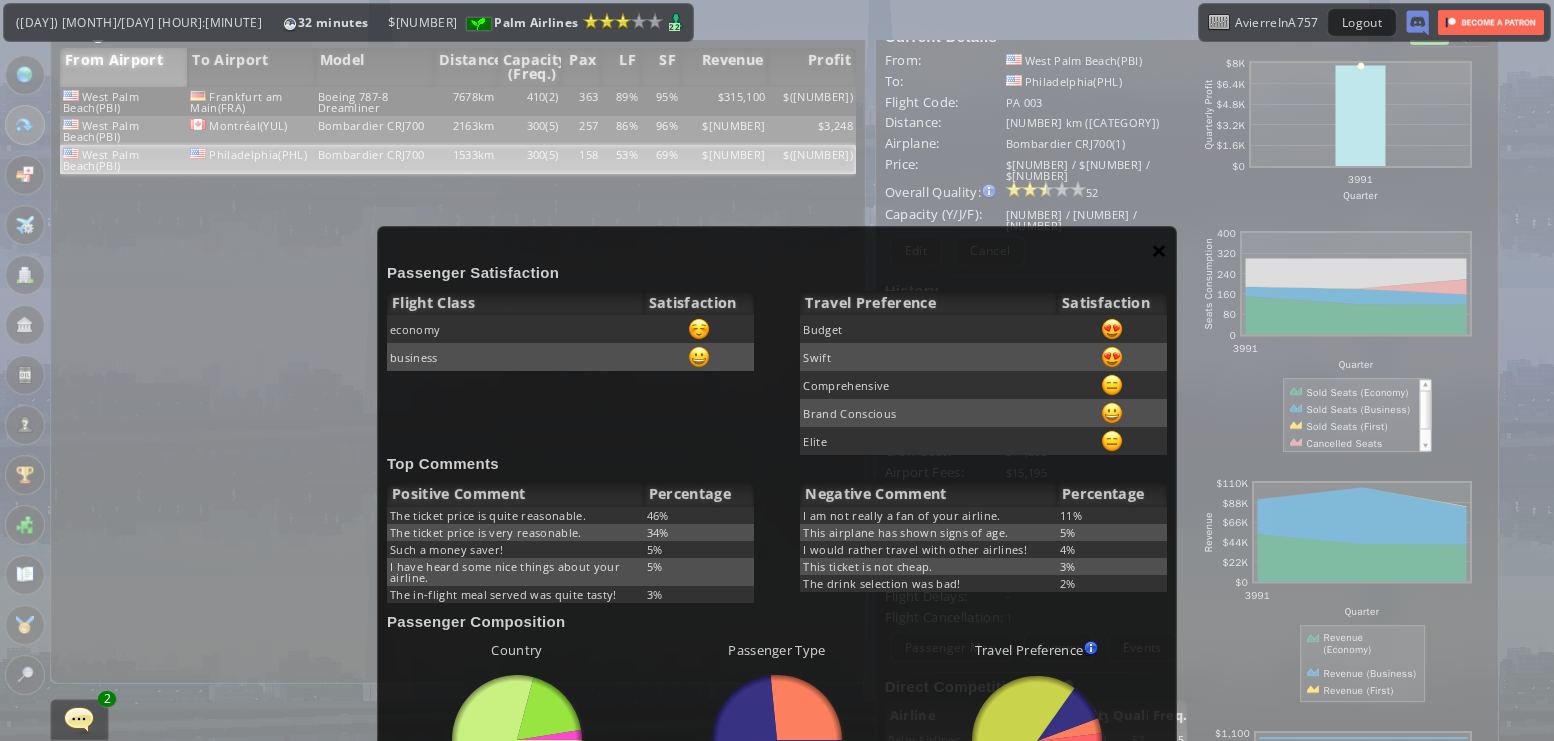 click on "×" at bounding box center [1159, 250] 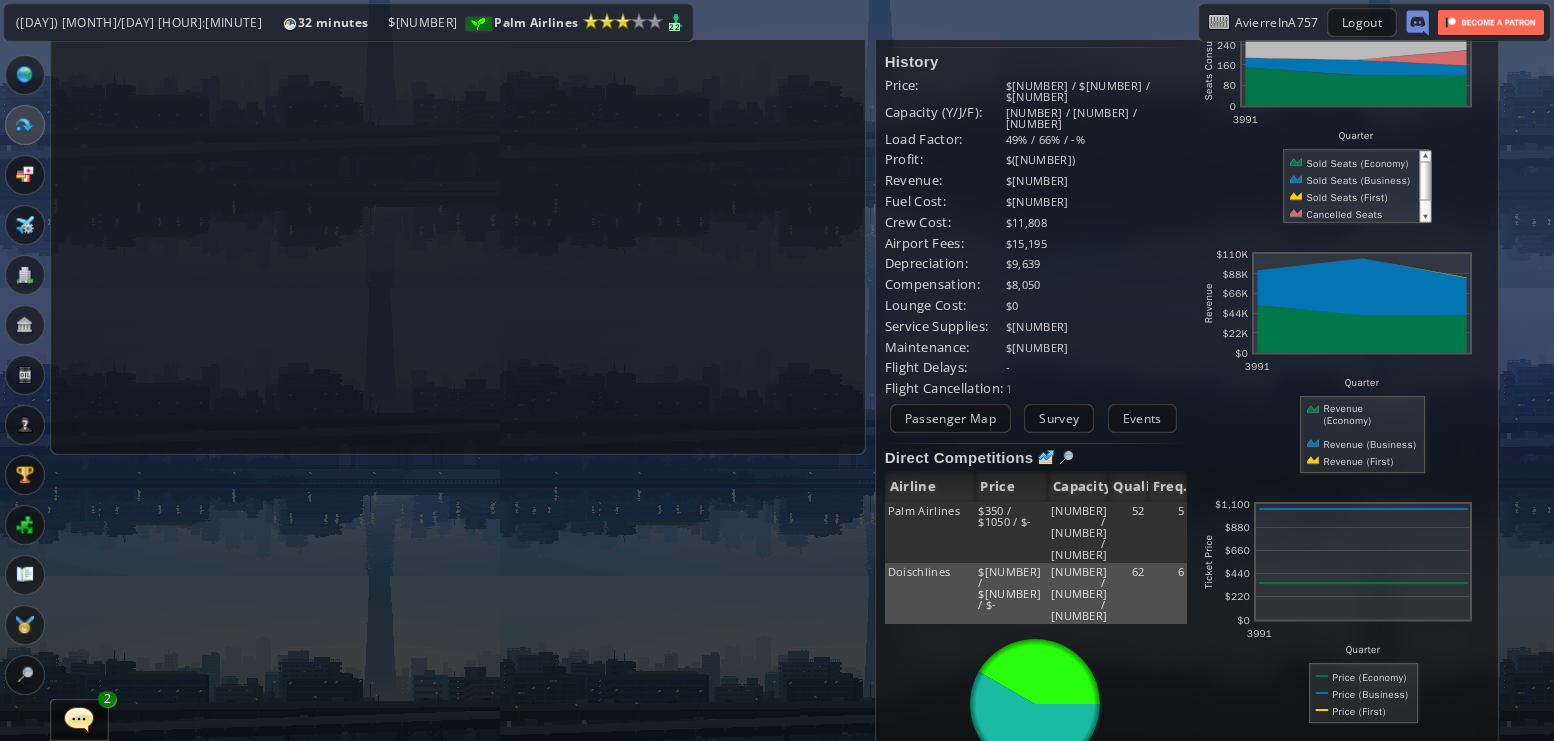 scroll, scrollTop: 264, scrollLeft: 0, axis: vertical 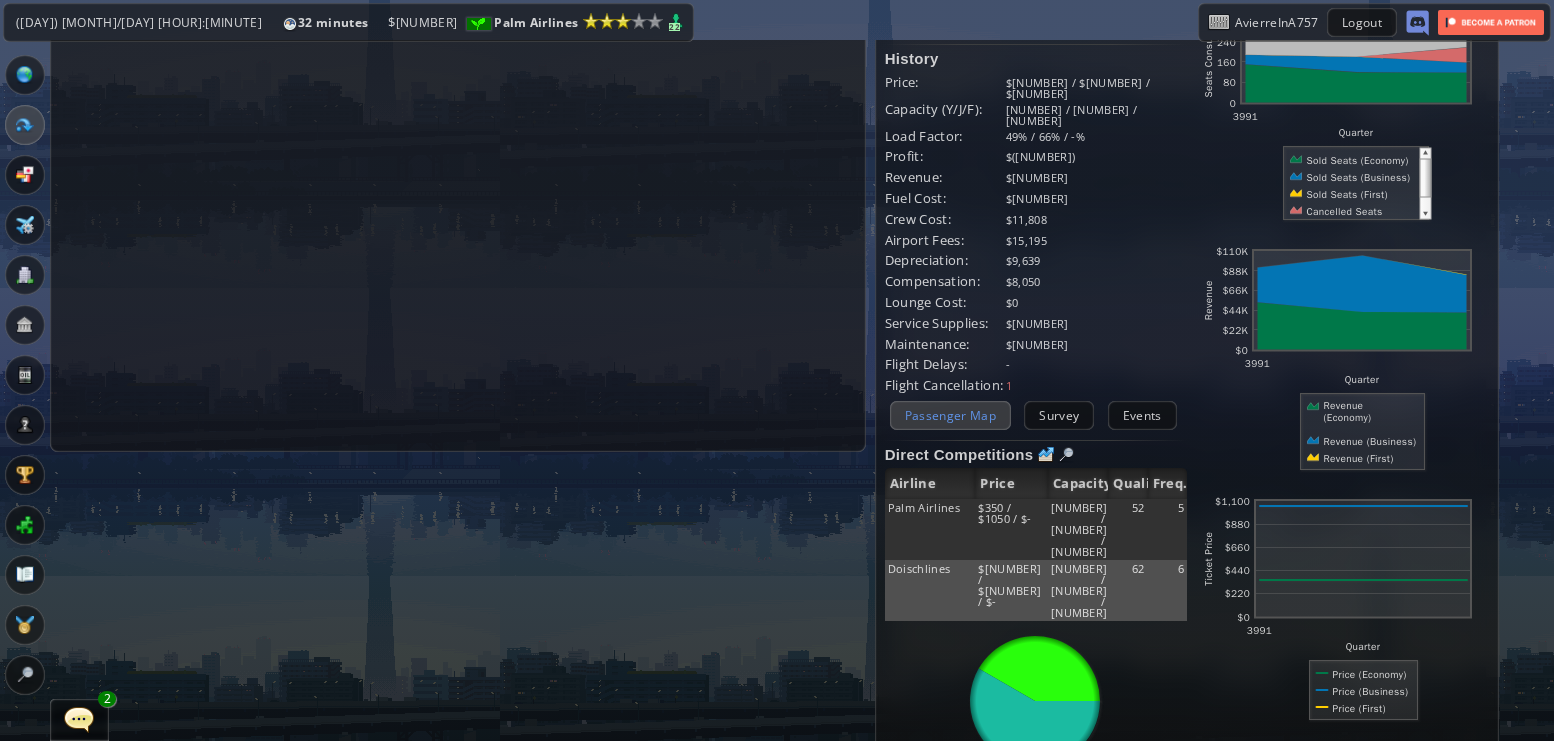 click on "Passenger Map" at bounding box center (950, 415) 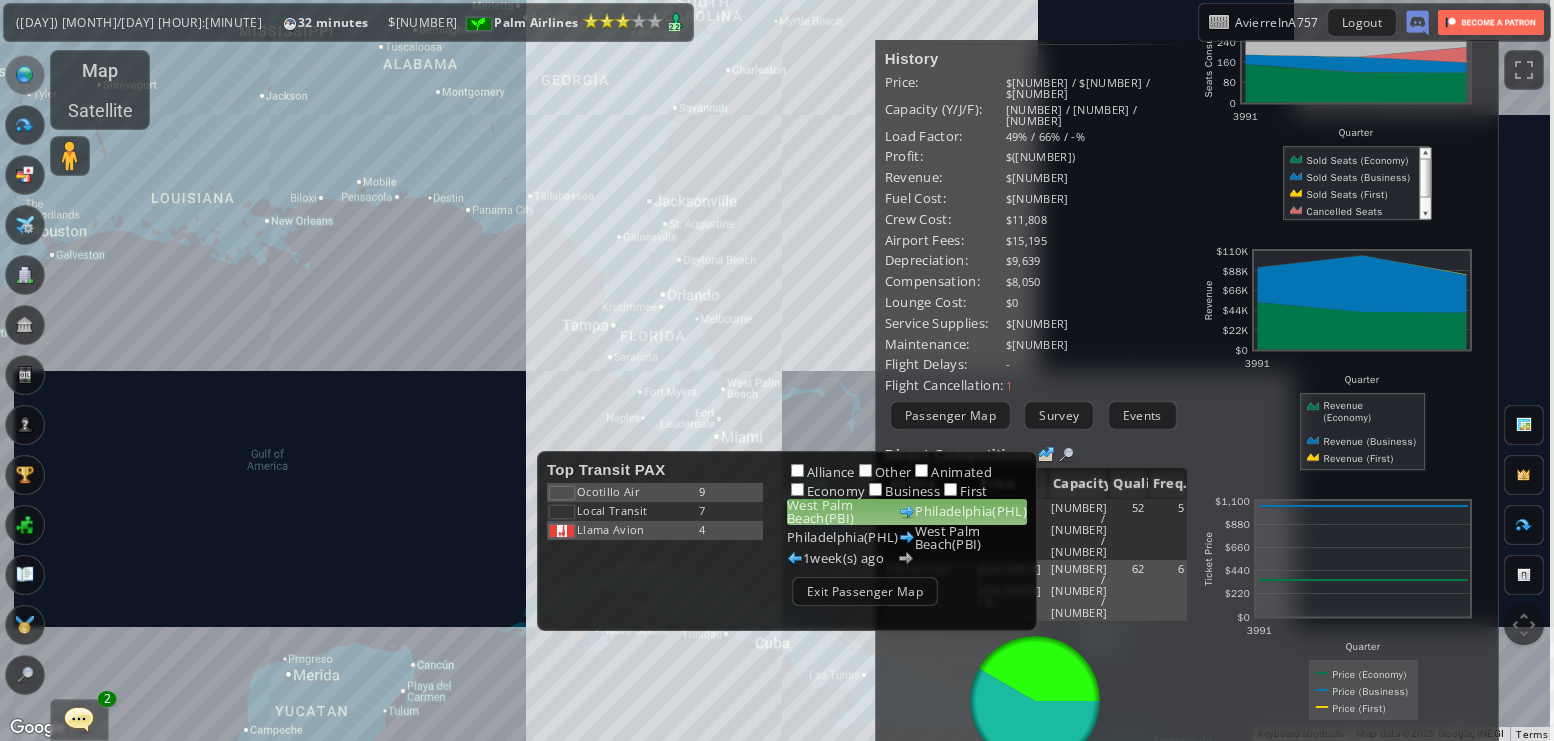 drag, startPoint x: 734, startPoint y: 376, endPoint x: 659, endPoint y: 404, distance: 80.05623 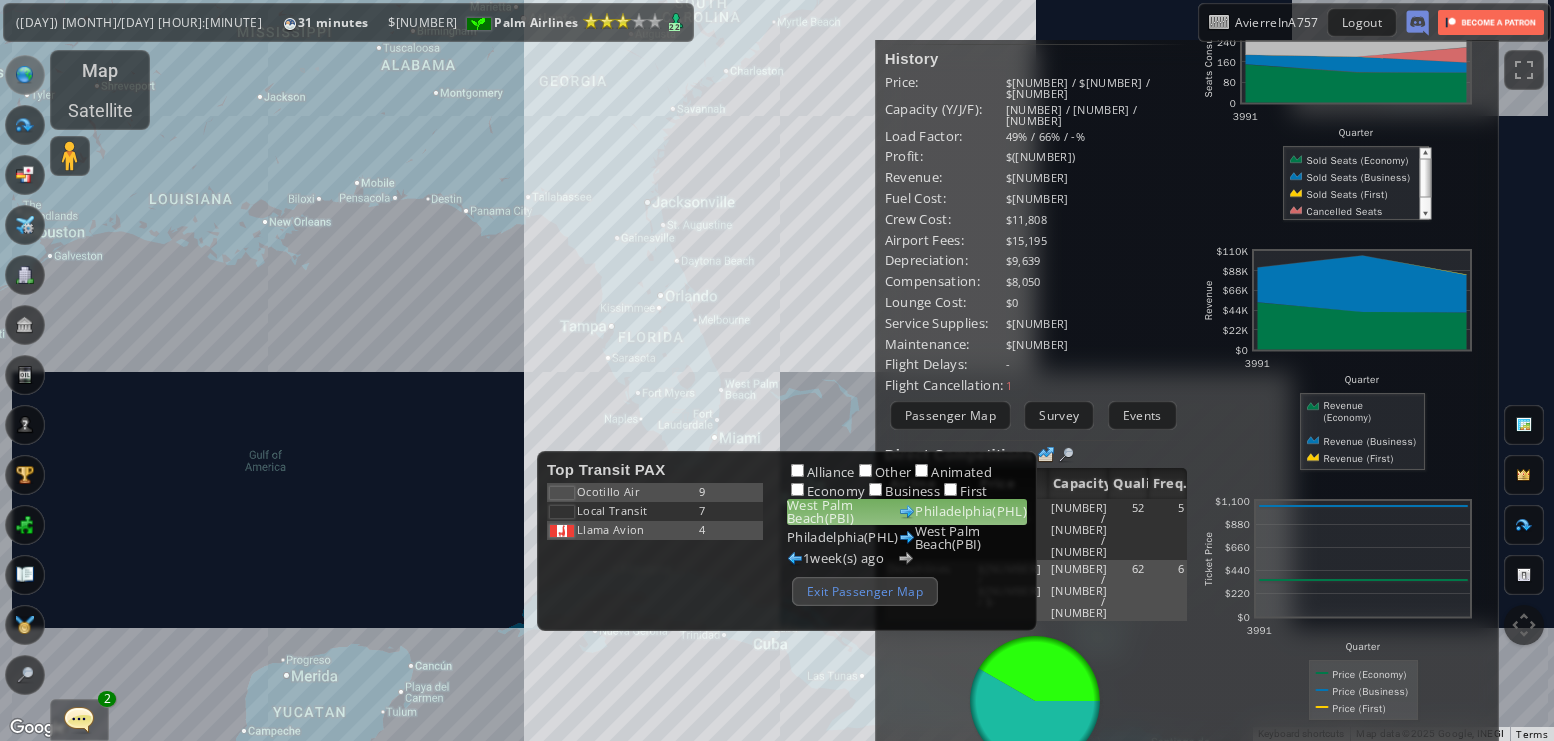 click on "Exit Passenger Map" at bounding box center [865, 591] 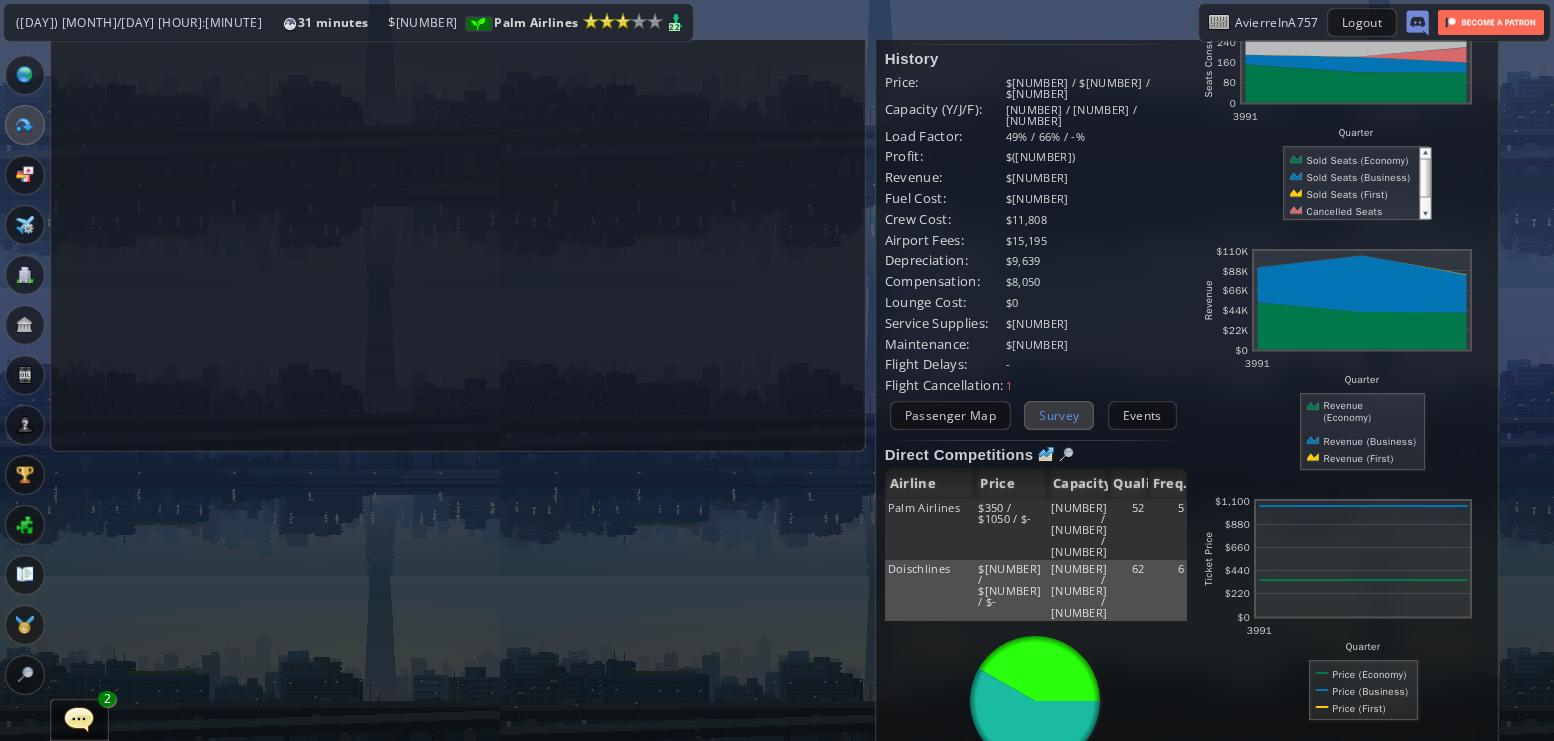 click on "Survey" at bounding box center (1059, 415) 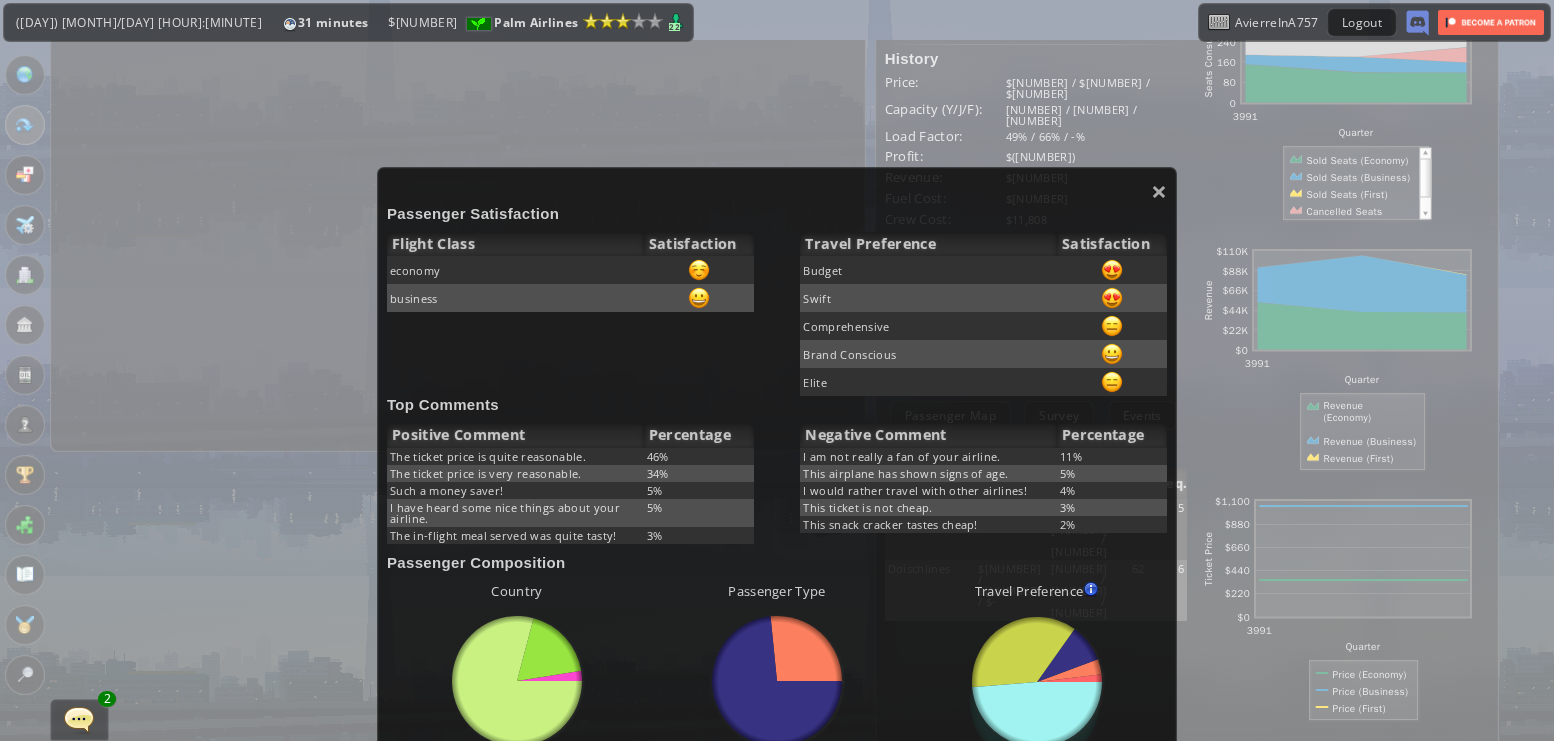 scroll, scrollTop: 51, scrollLeft: 0, axis: vertical 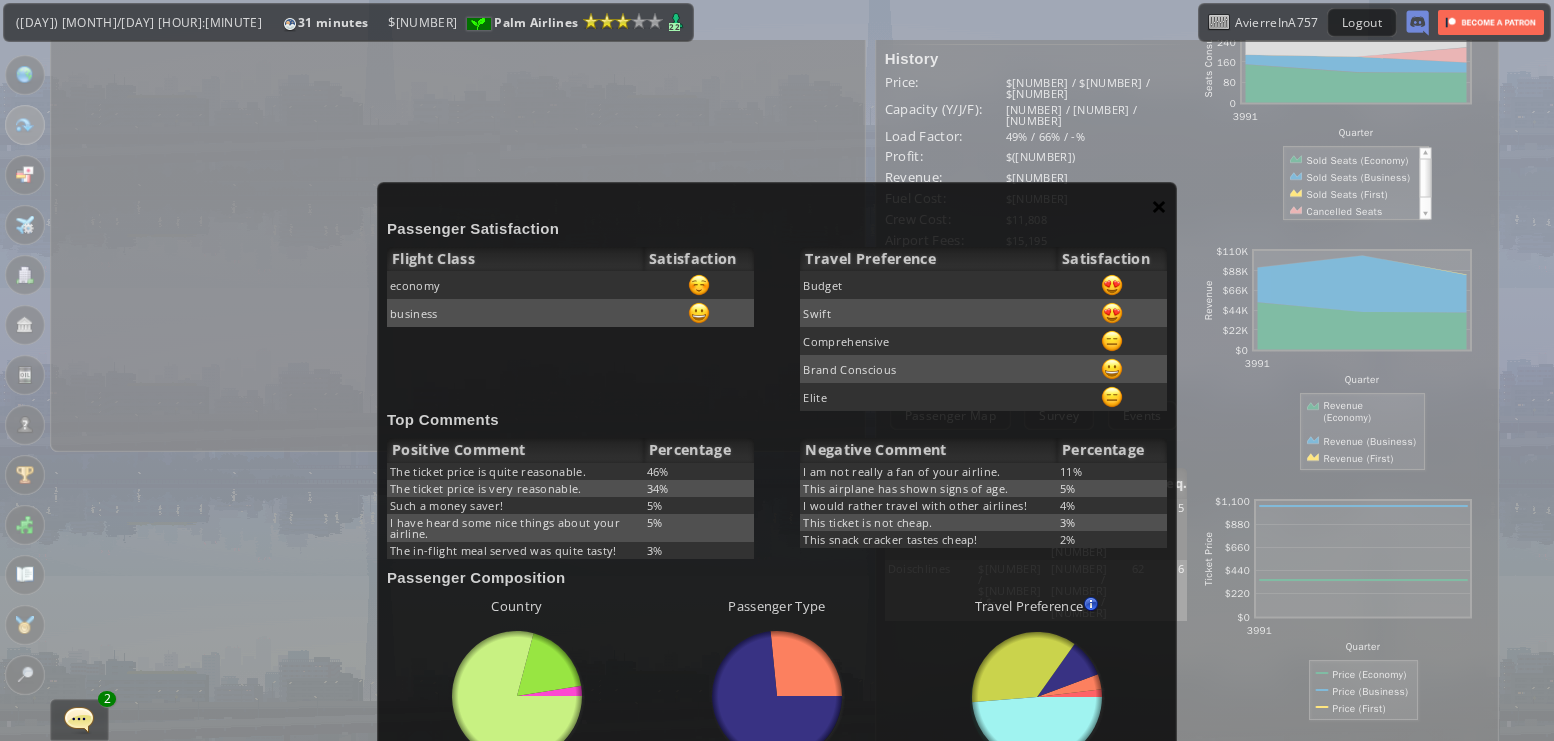 click on "×" at bounding box center (1159, 206) 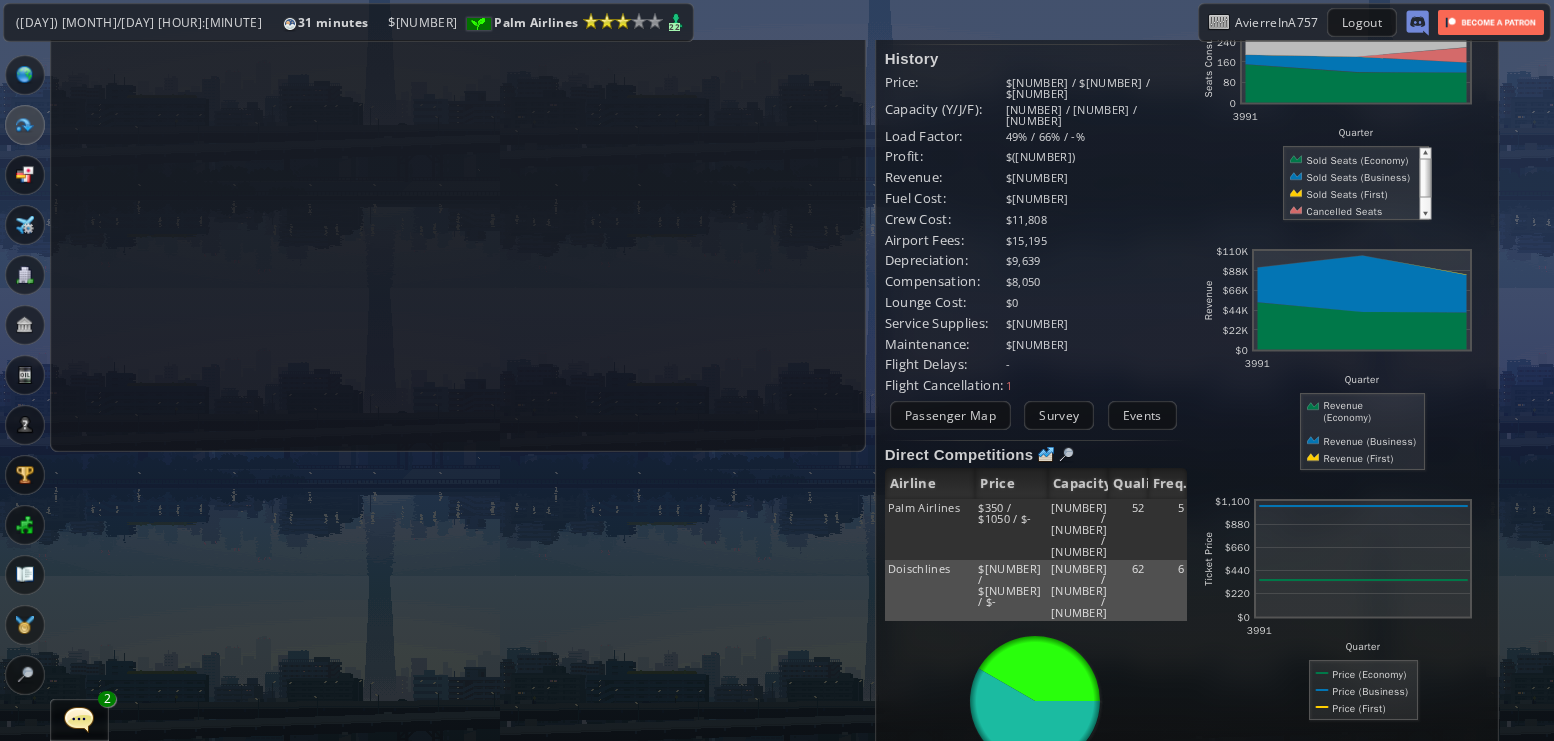 scroll, scrollTop: 0, scrollLeft: 0, axis: both 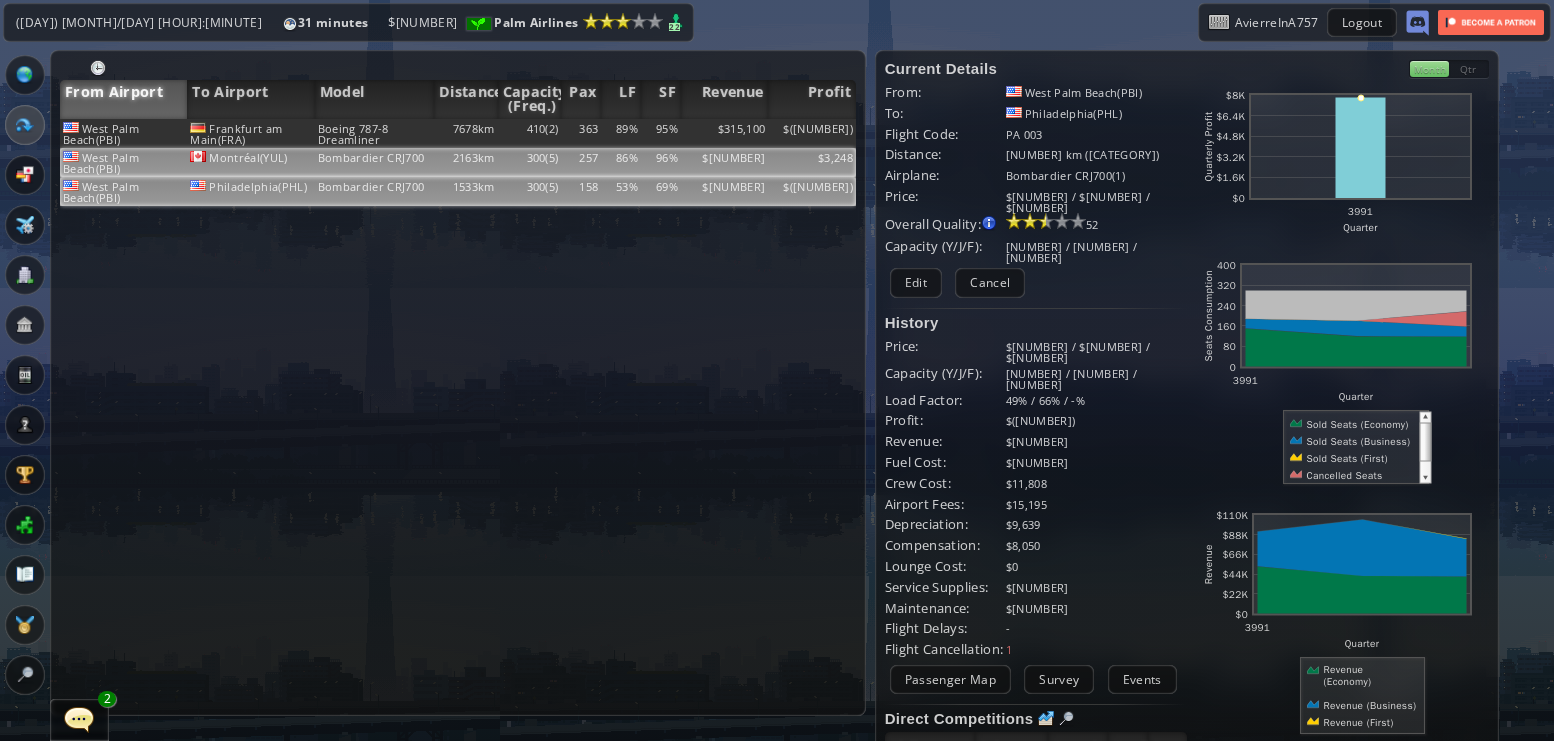 click on "$3,248" at bounding box center (812, 133) 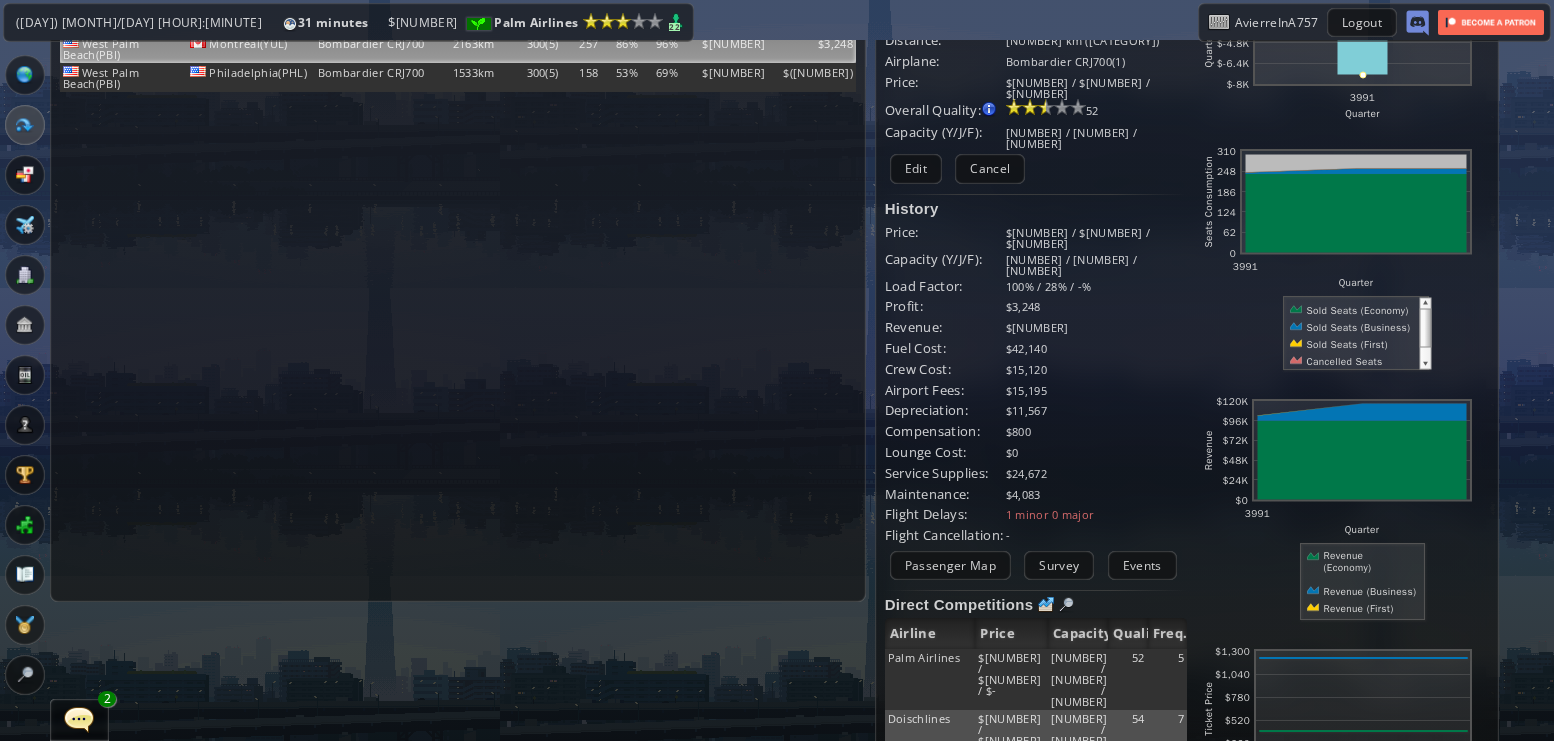 scroll, scrollTop: 113, scrollLeft: 0, axis: vertical 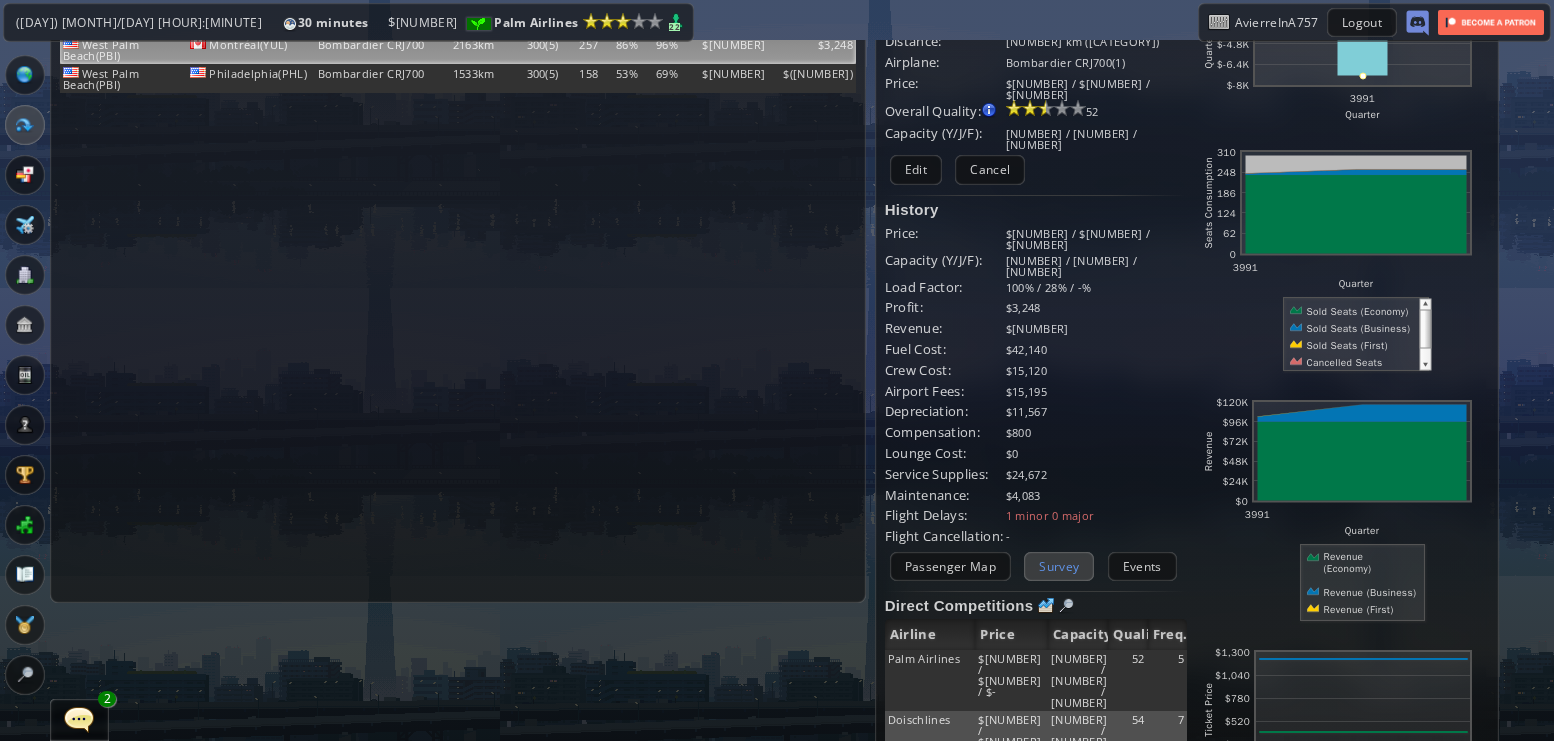 click on "Survey" at bounding box center (1059, 566) 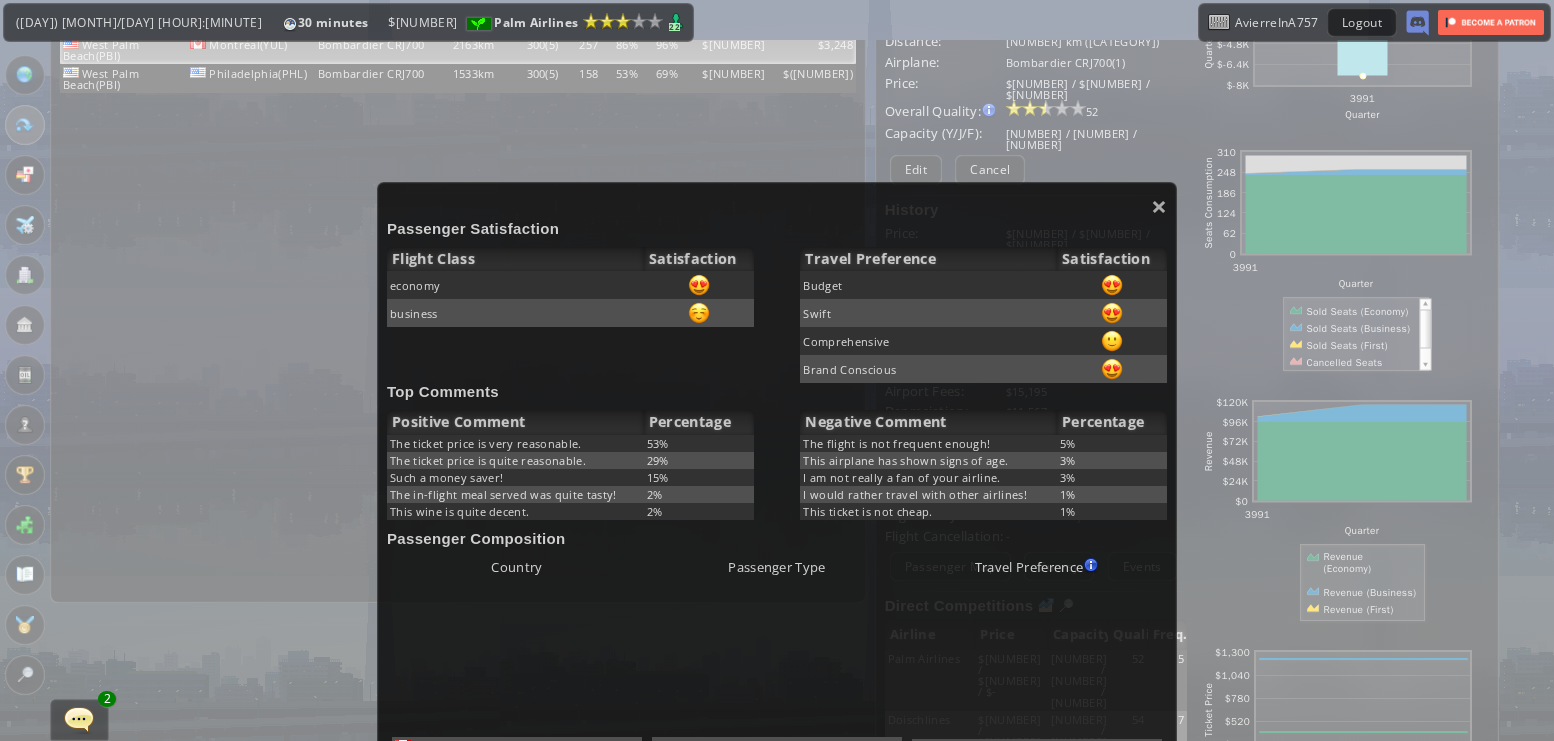 scroll, scrollTop: 51, scrollLeft: 0, axis: vertical 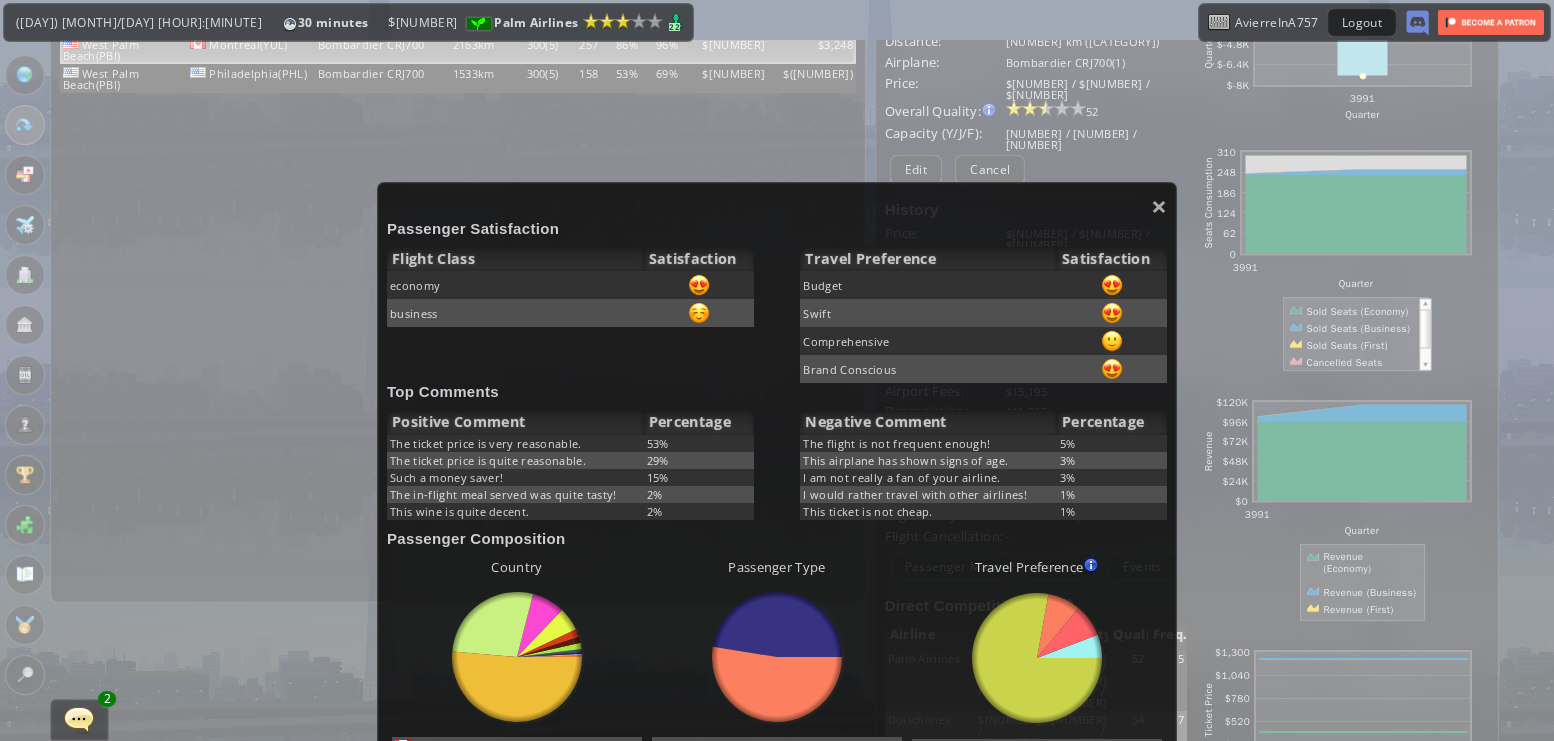 click on "×
[CATEGORY]
[CATEGORY]
[CATEGORY] [CATEGORY]
[CATEGORY]
[CATEGORY]
[CATEGORY] [CATEGORY] [CATEGORY] [CATEGORY]
[CATEGORY]
[CATEGORY]
[CATEGORY]
[TEXT] [PERCENT]% [TEXT] [PERCENT]% [TEXT] [PERCENT]% [TEXT] [PERCENT]% [TEXT] [PERCENT]%
[CATEGORY]
[CATEGORY]
[TEXT] [PERCENT]% [TEXT] [PERCENT]% [TEXT] [PERCENT]% [TEXT] [PERCENT]% [TEXT] [PERCENT]%
[CATEGORY]
[CATEGORY]
[TEXT]
[CATEGORY]" at bounding box center (777, 720) 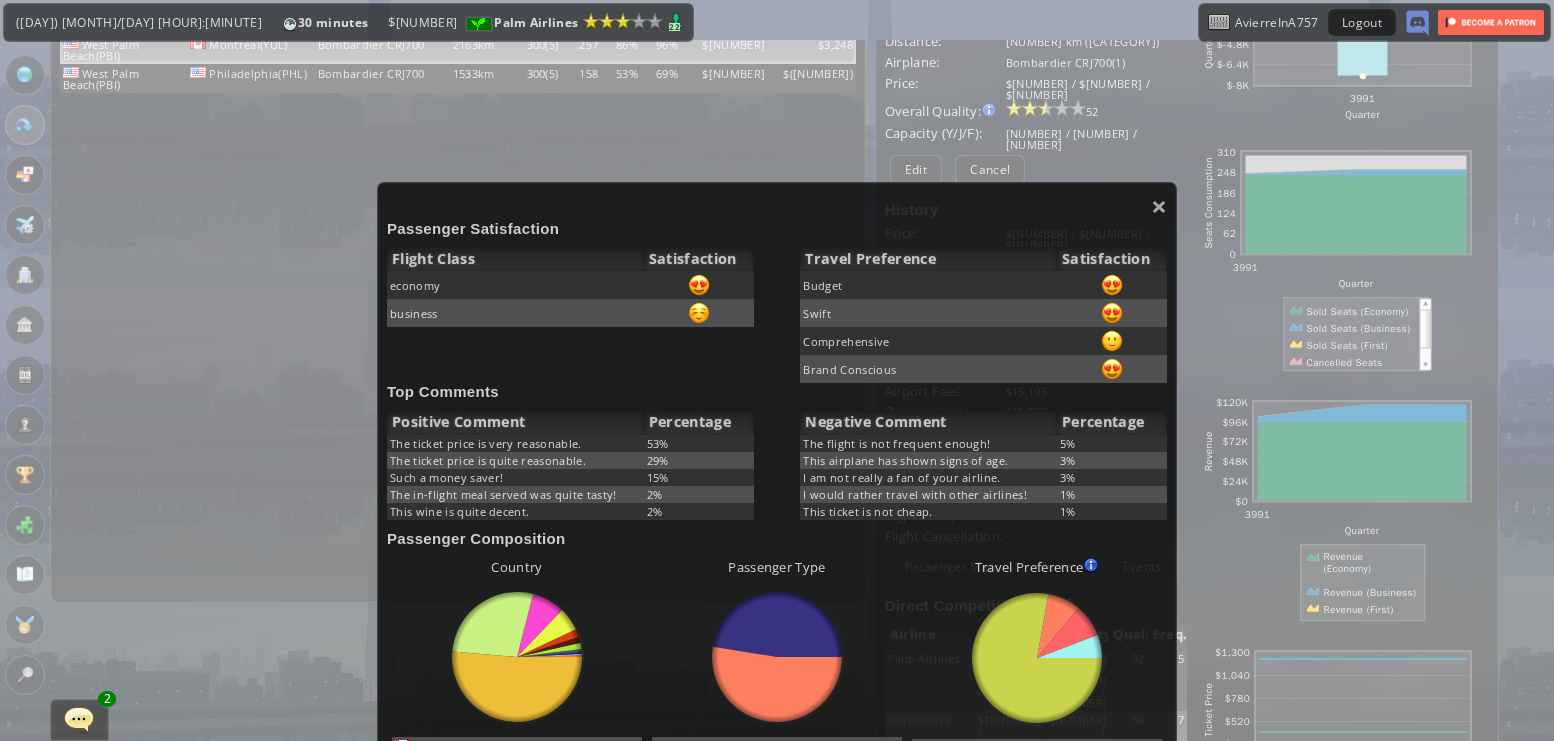 click on "×
[CATEGORY]
[CATEGORY]
[CATEGORY] [CATEGORY]
[CATEGORY]
[CATEGORY]
[CATEGORY] [CATEGORY] [CATEGORY] [CATEGORY]
[CATEGORY]
[CATEGORY]
[CATEGORY]
[TEXT] [PERCENT]% [TEXT] [PERCENT]% [TEXT] [PERCENT]% [TEXT] [PERCENT]% [TEXT] [PERCENT]%
[CATEGORY]
[CATEGORY]
[TEXT] [PERCENT]% [TEXT] [PERCENT]% [TEXT] [PERCENT]% [TEXT] [PERCENT]% [TEXT] [PERCENT]%
[CATEGORY]
[CATEGORY]
[TEXT]
[CATEGORY]" at bounding box center [777, 720] 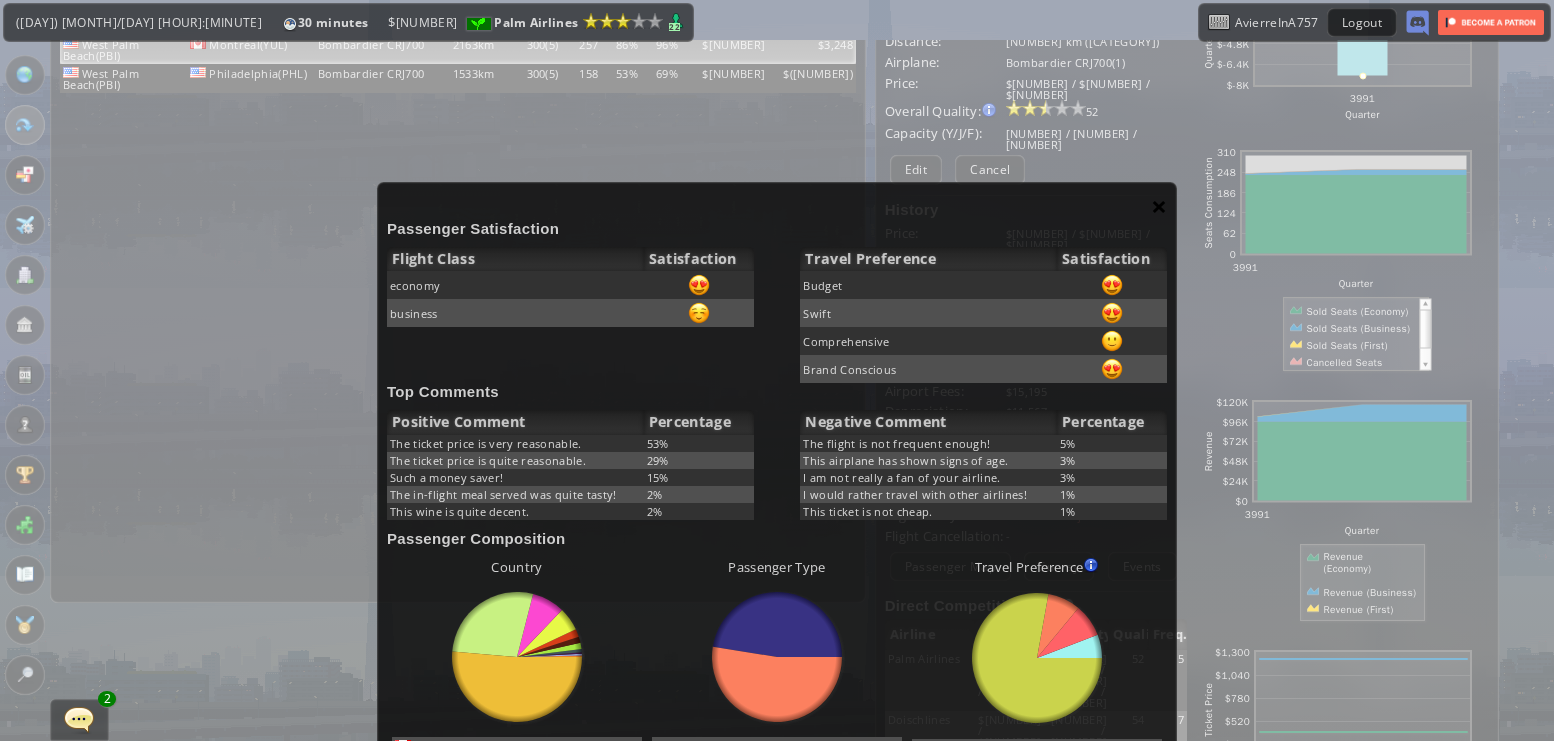 click on "×" at bounding box center (1159, 206) 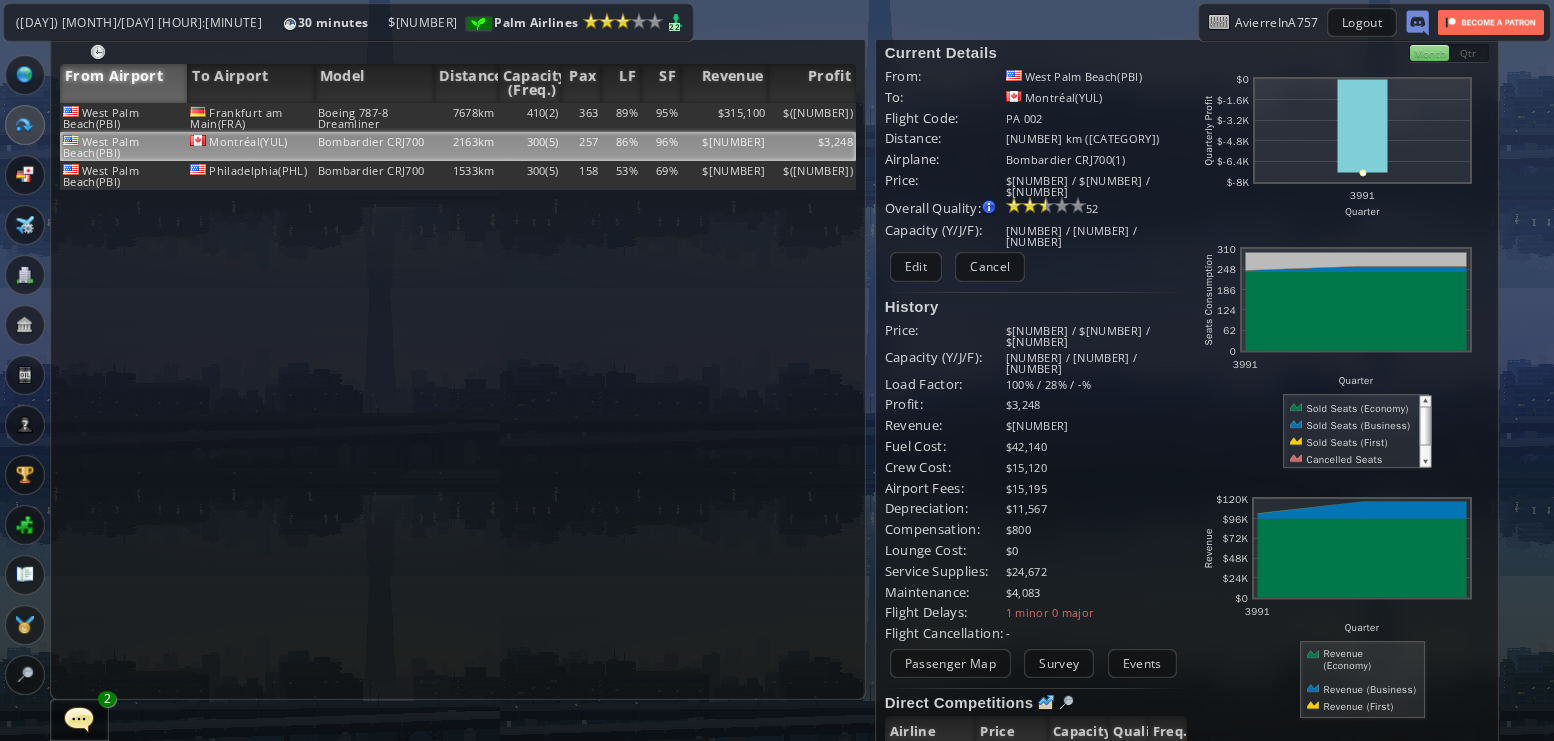 scroll, scrollTop: 287, scrollLeft: 0, axis: vertical 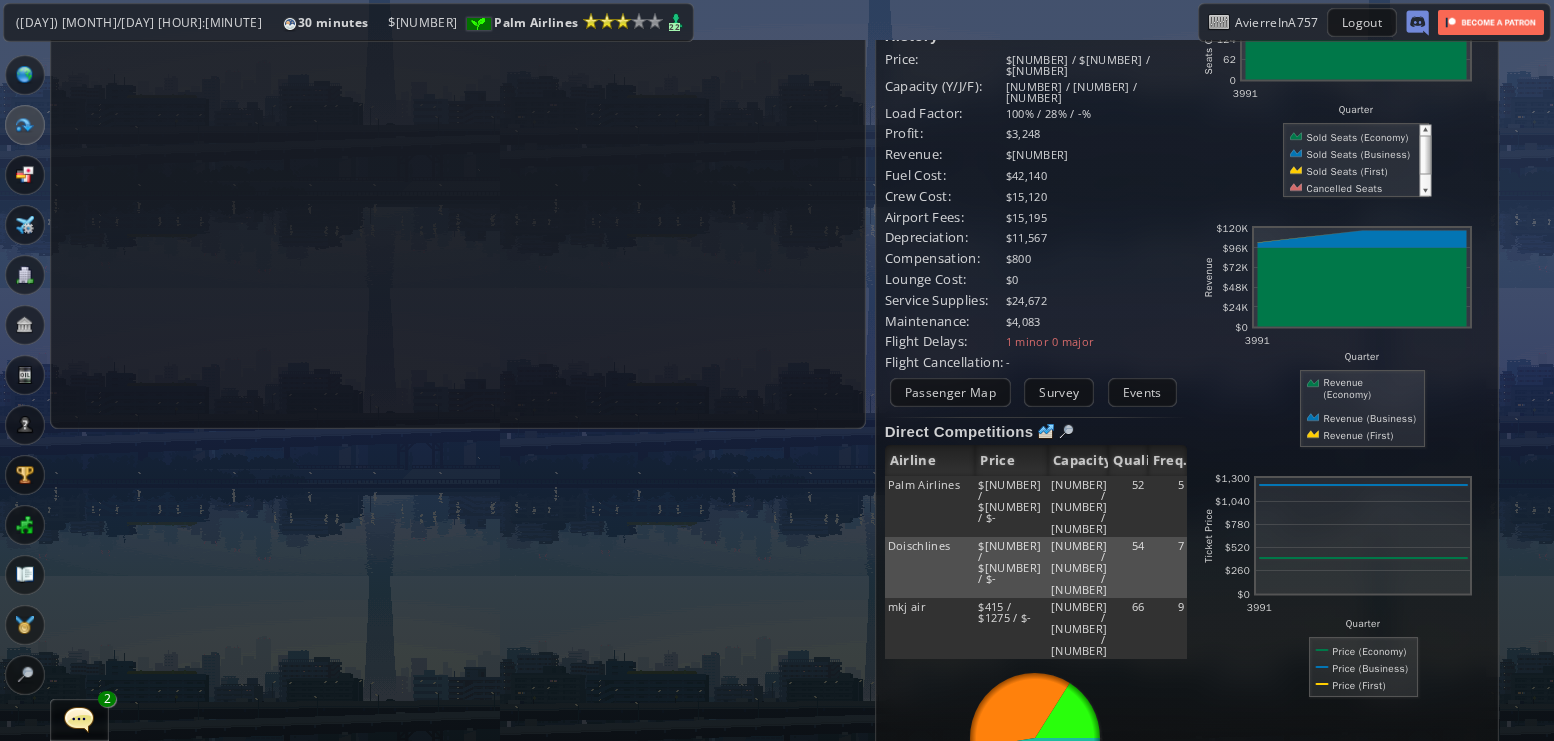click at bounding box center (25, 125) 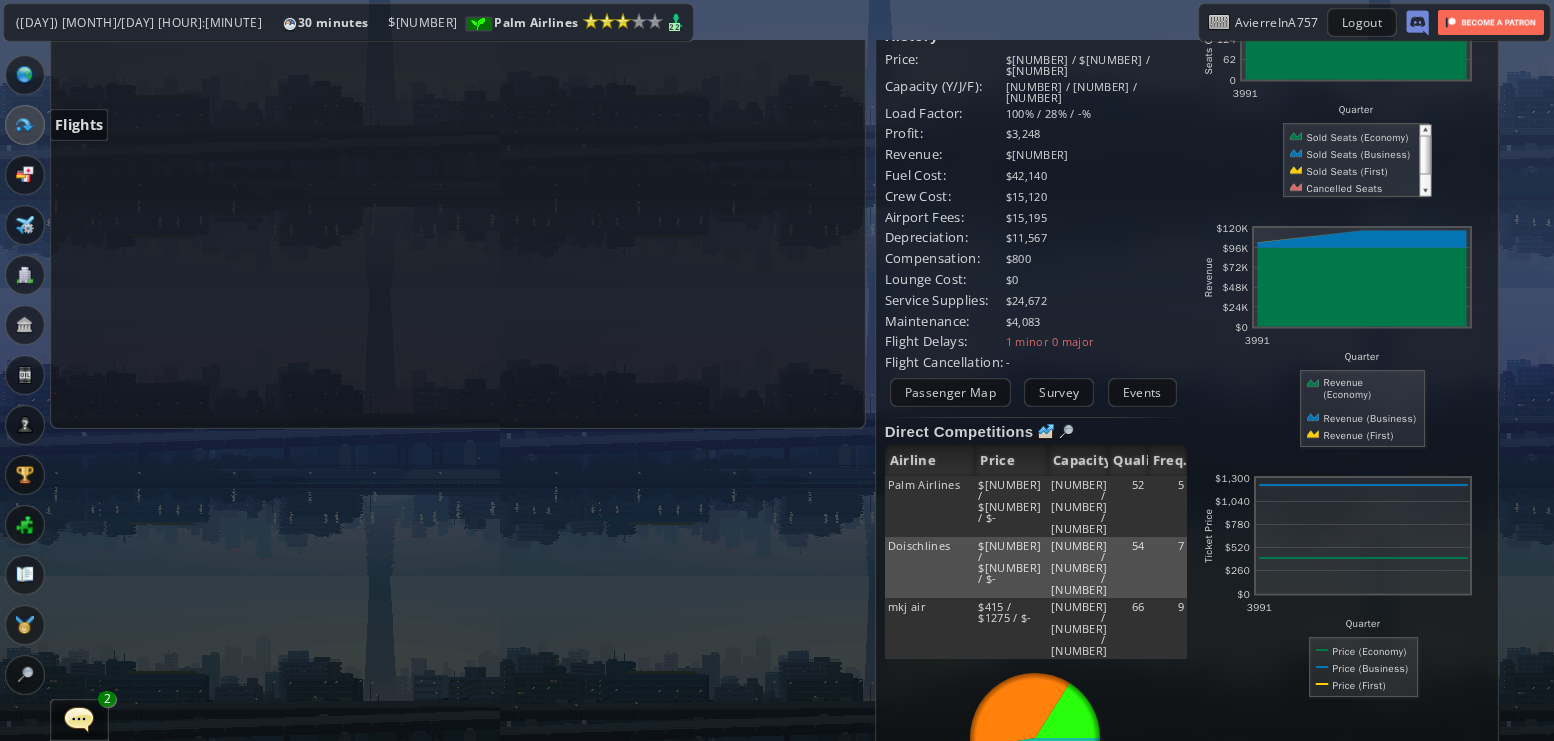 click on "World Map" at bounding box center [54, 75] 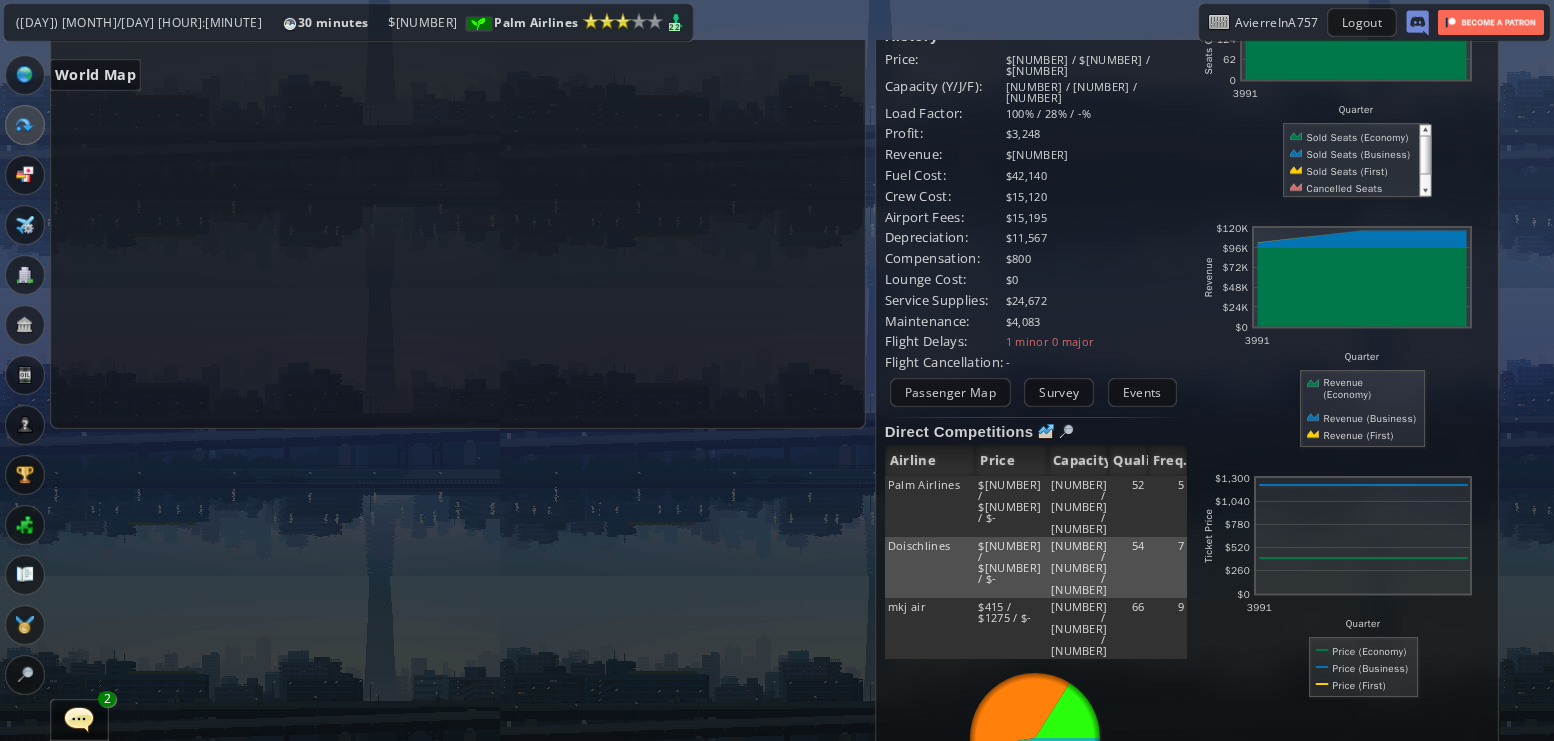 click at bounding box center (25, 75) 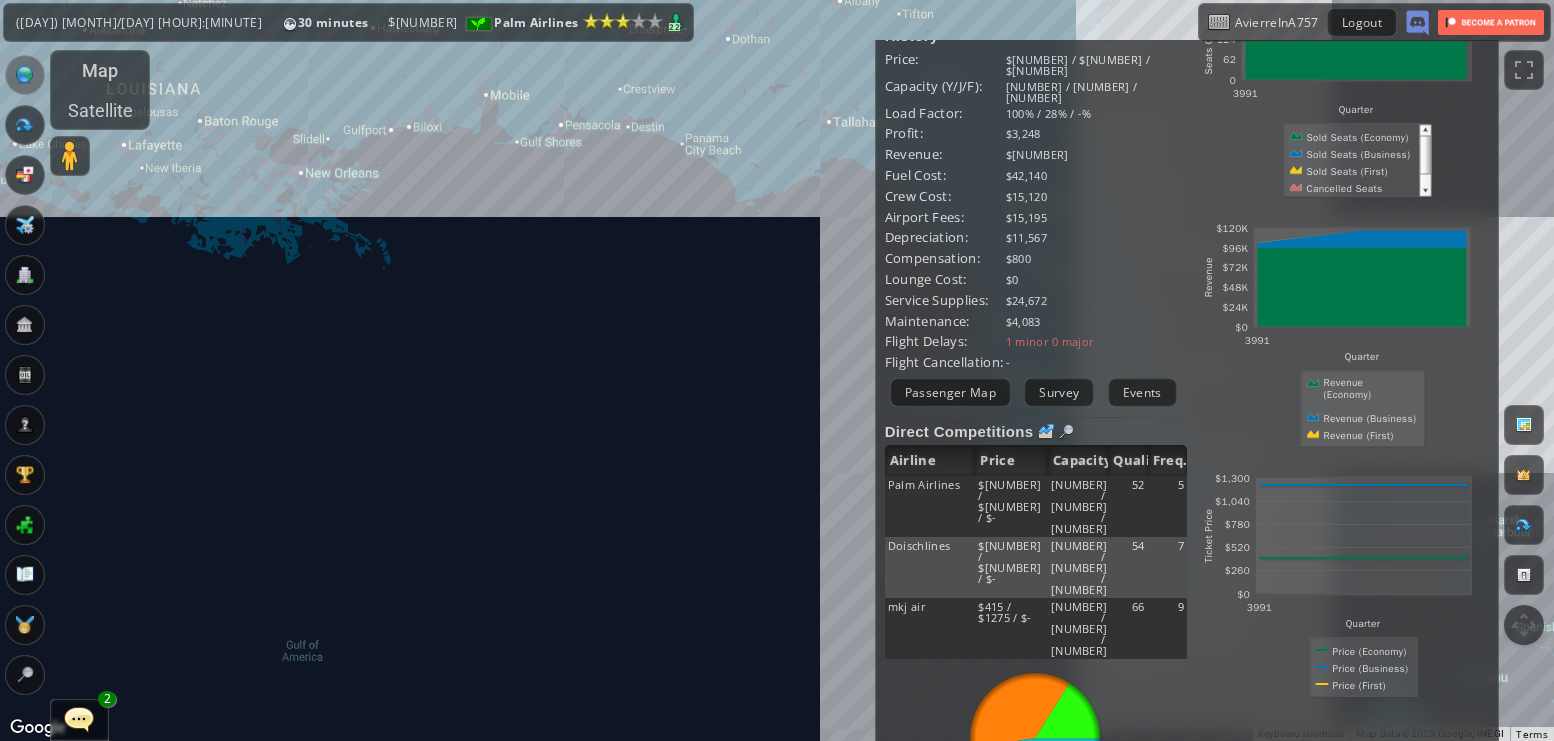 drag, startPoint x: 414, startPoint y: 263, endPoint x: 251, endPoint y: 293, distance: 165.73775 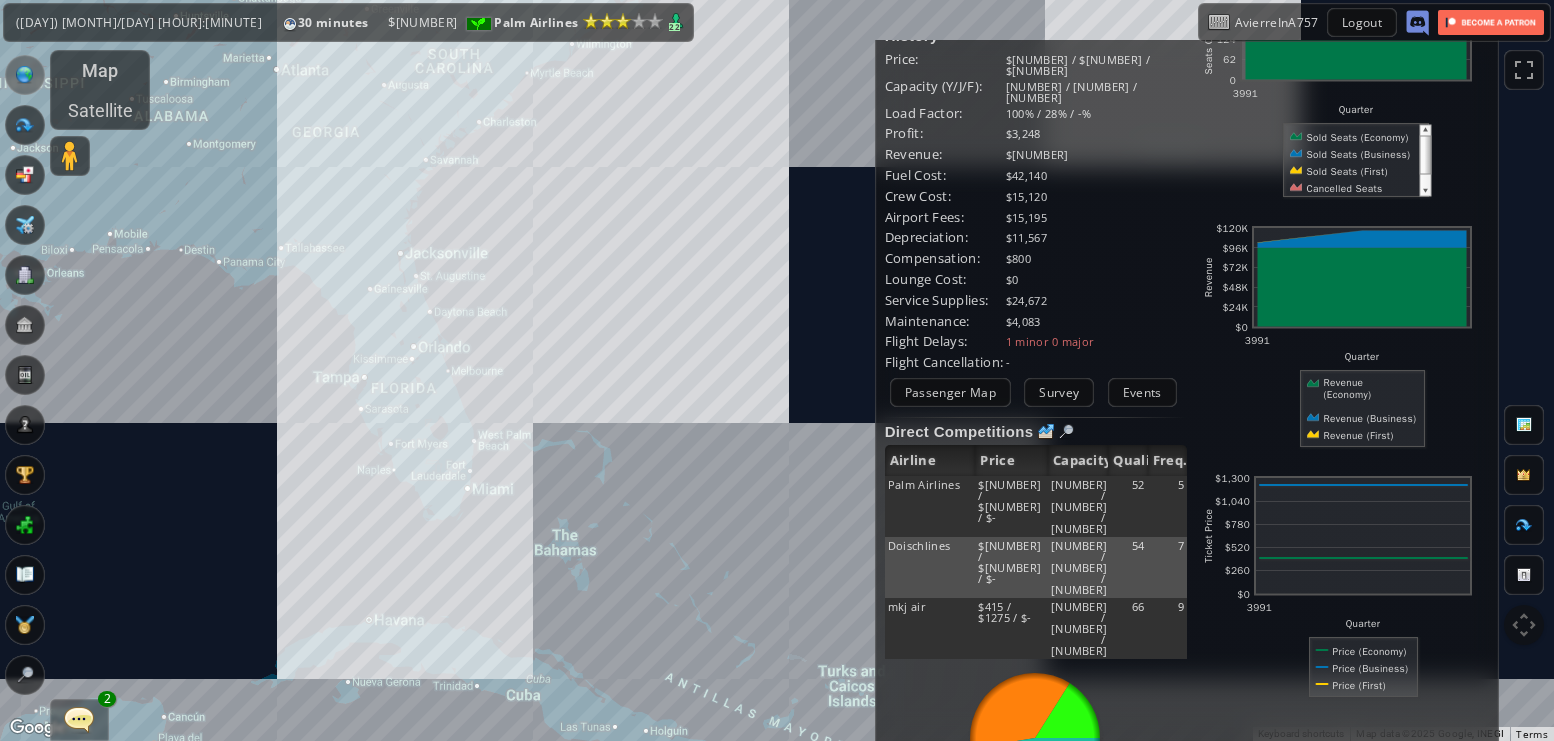 drag, startPoint x: 321, startPoint y: 351, endPoint x: 252, endPoint y: 370, distance: 71.568146 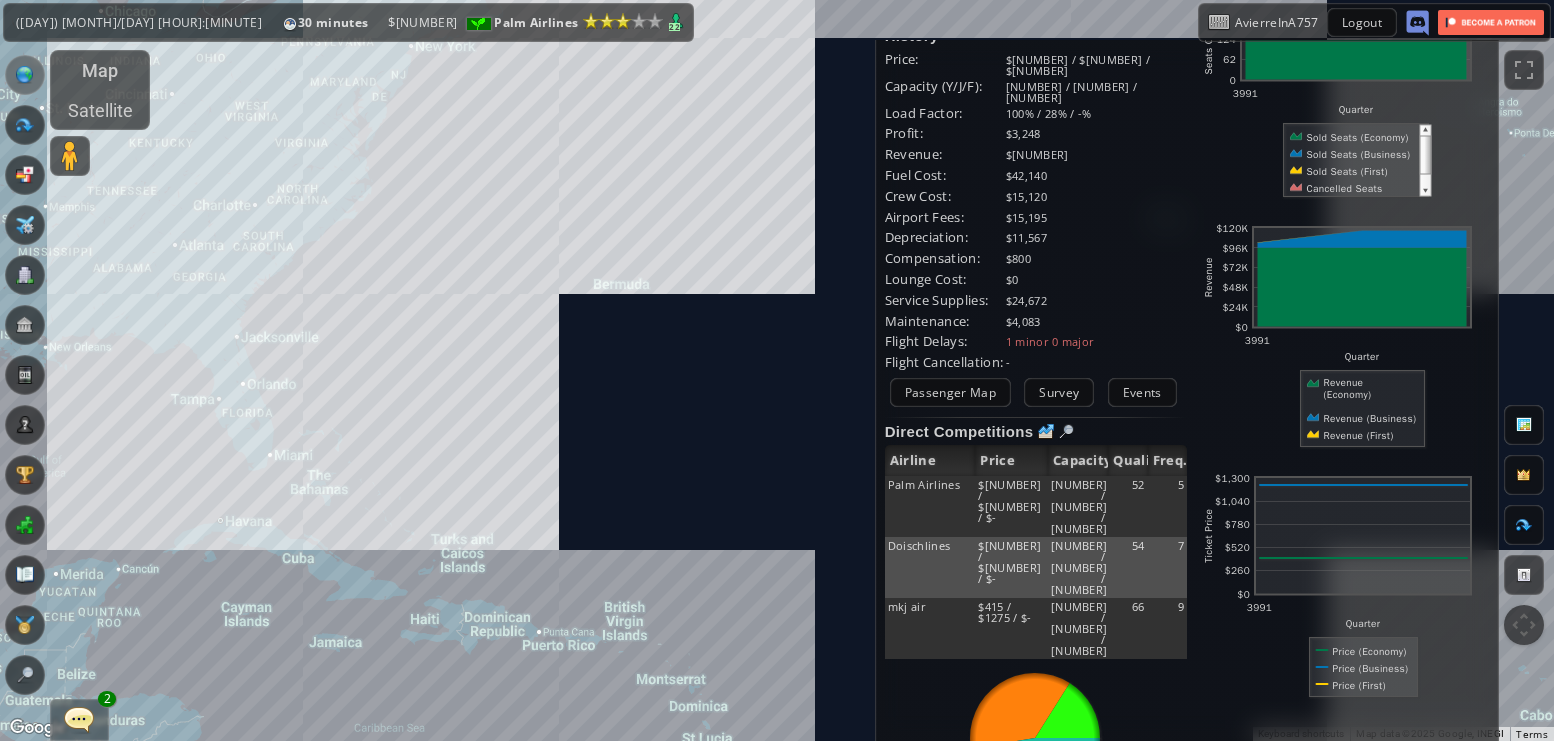 click on "Flights" at bounding box center (25, 125) 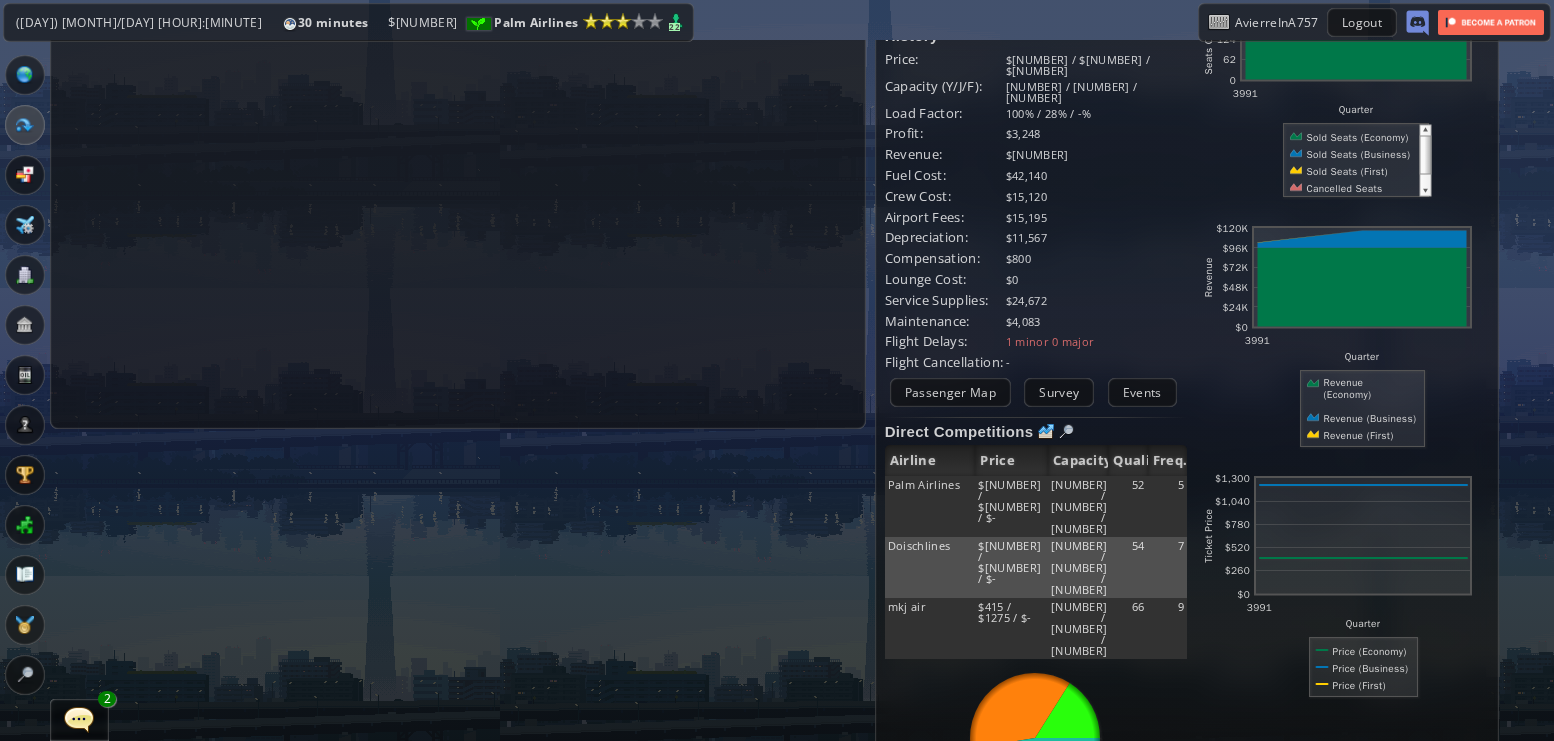 scroll, scrollTop: 0, scrollLeft: 0, axis: both 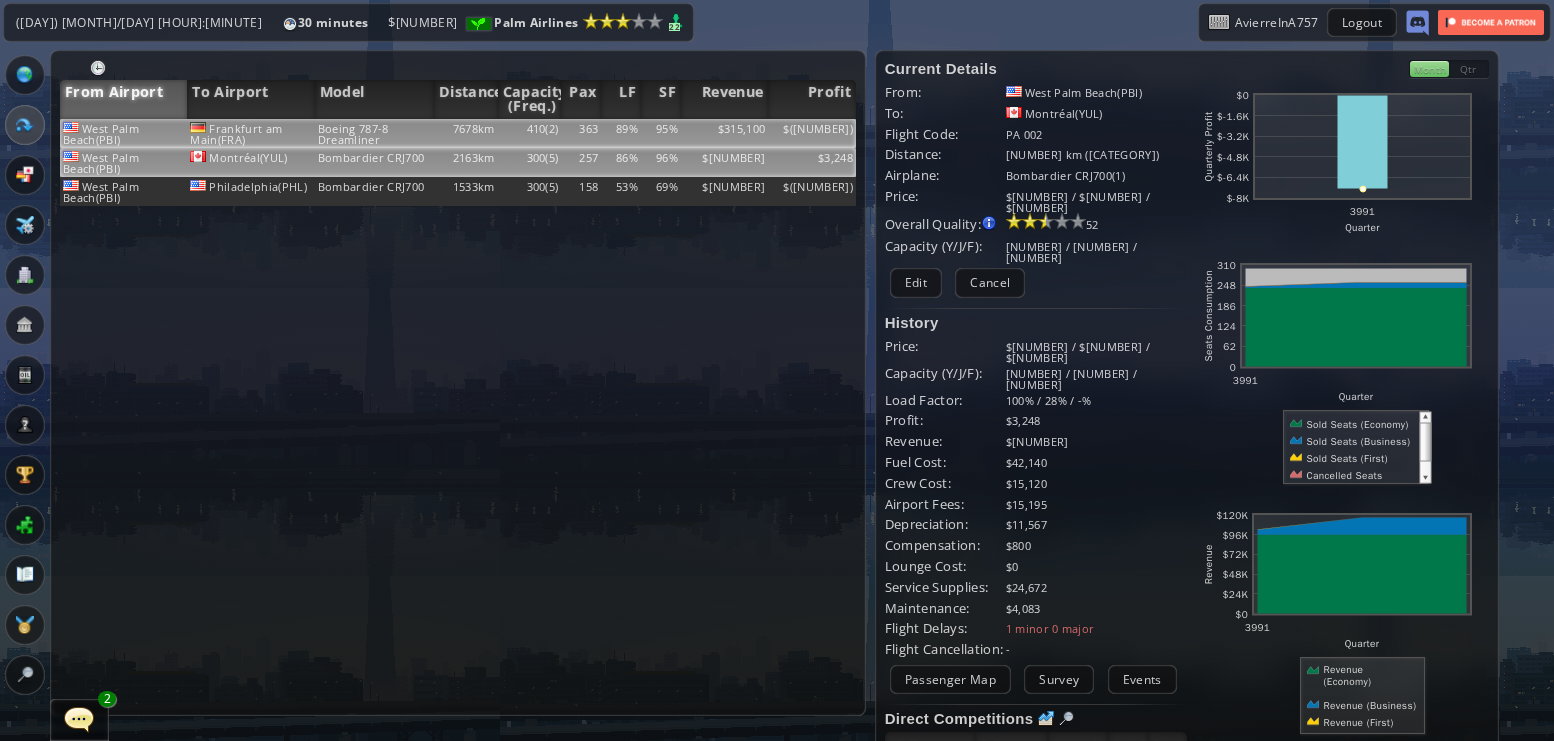 click on "Boeing 787-8 Dreamliner" at bounding box center (374, 133) 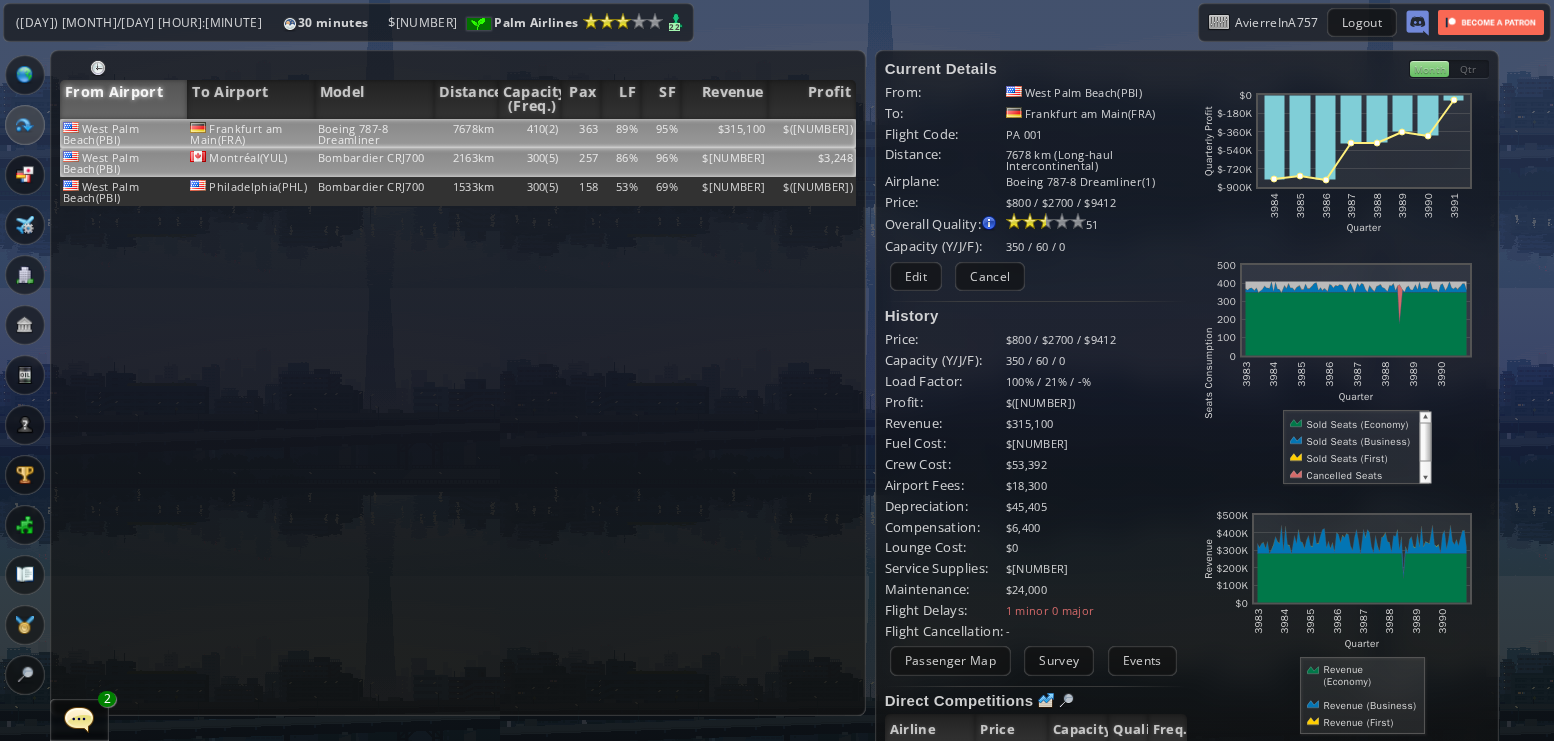 click on "$3,248" at bounding box center (812, 133) 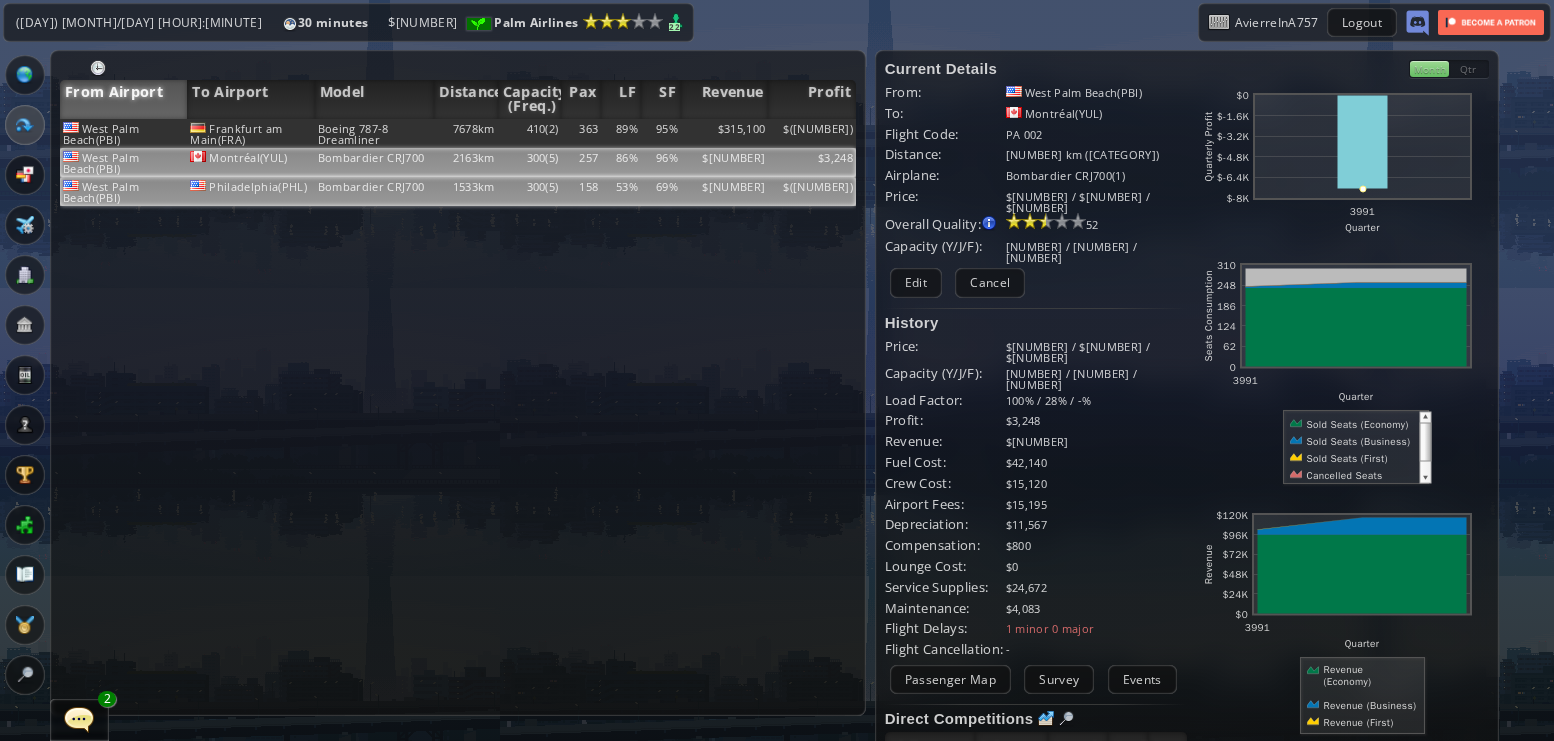 click on "$([NUMBER])" at bounding box center (812, 133) 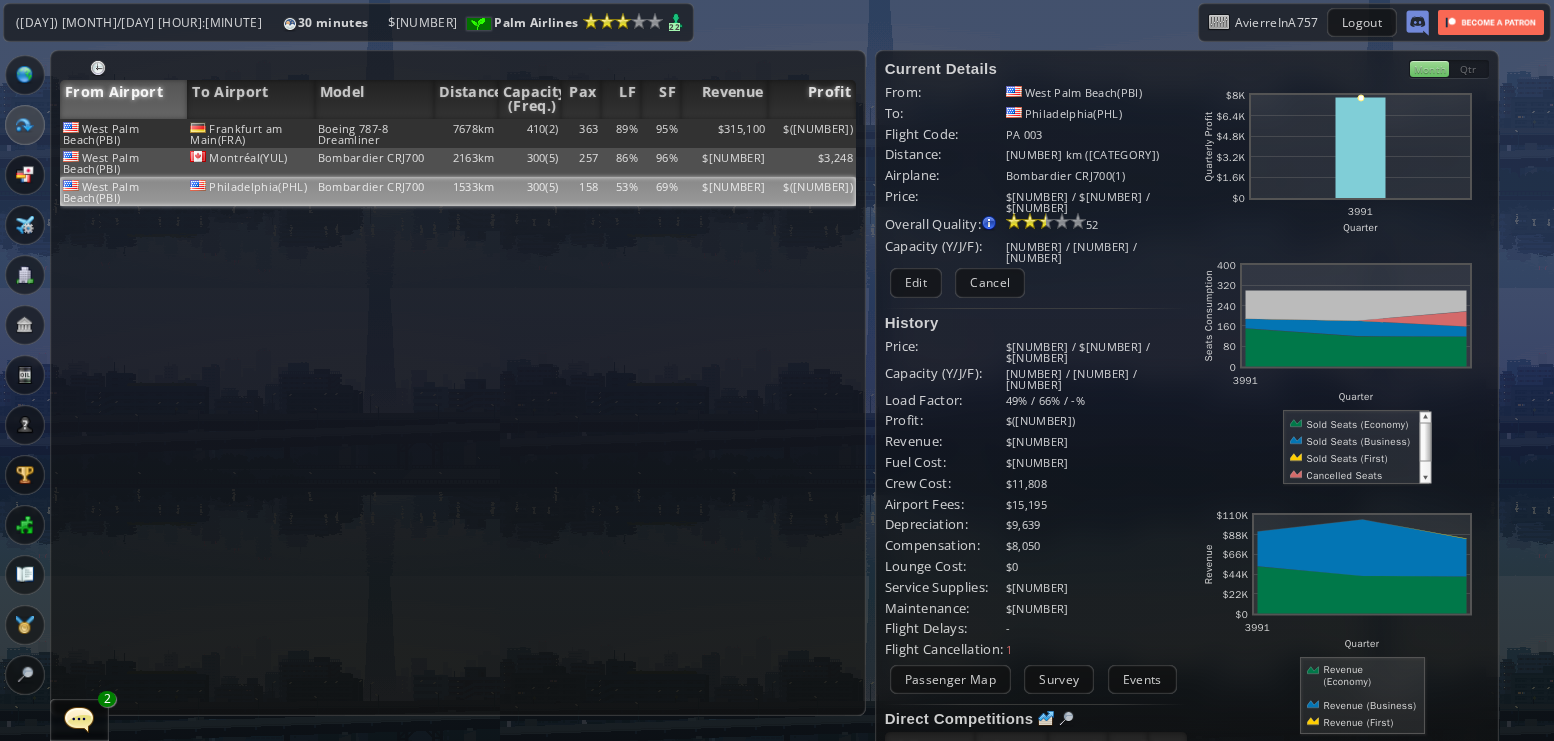 click on "Profit" at bounding box center [812, 99] 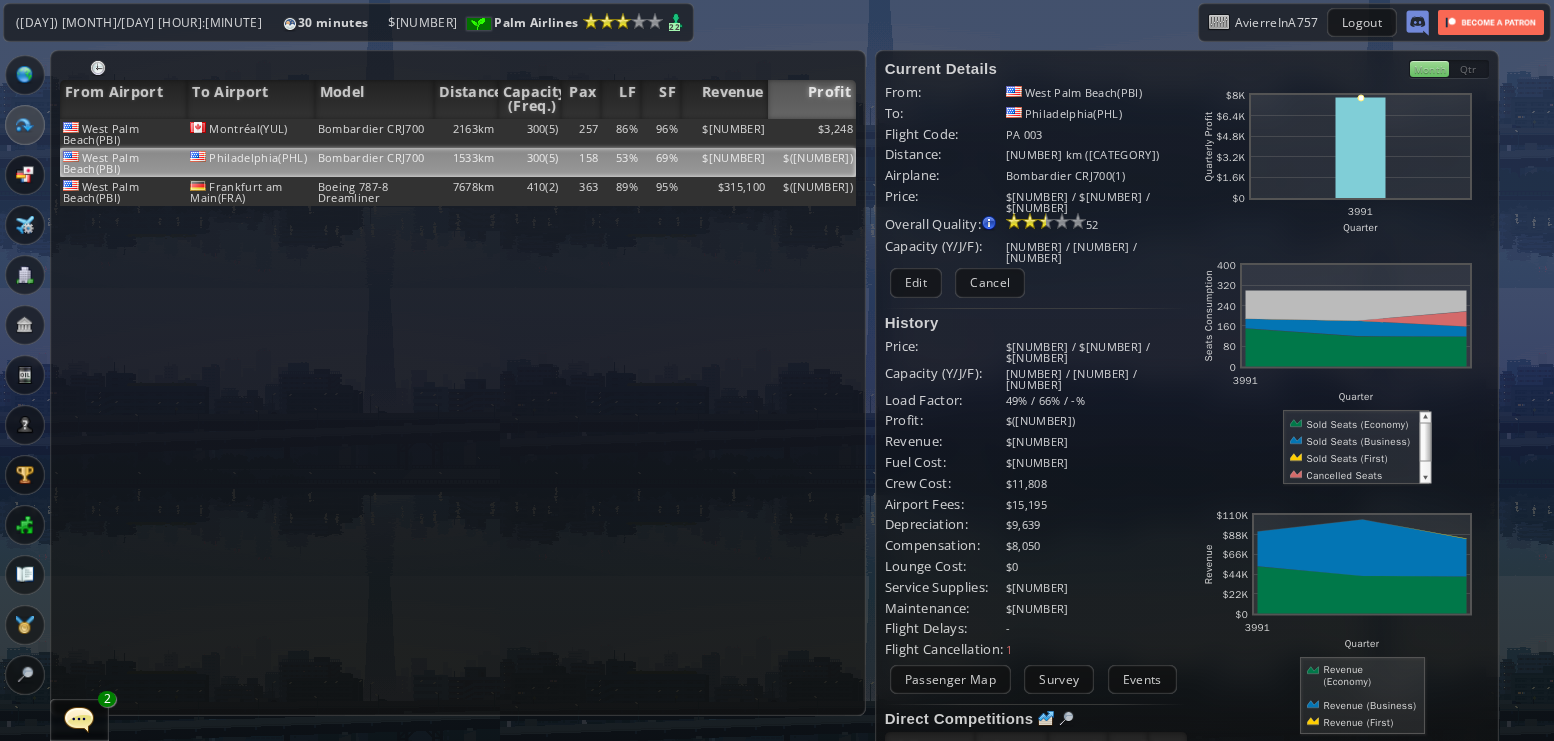 click on "Profit" at bounding box center (812, 99) 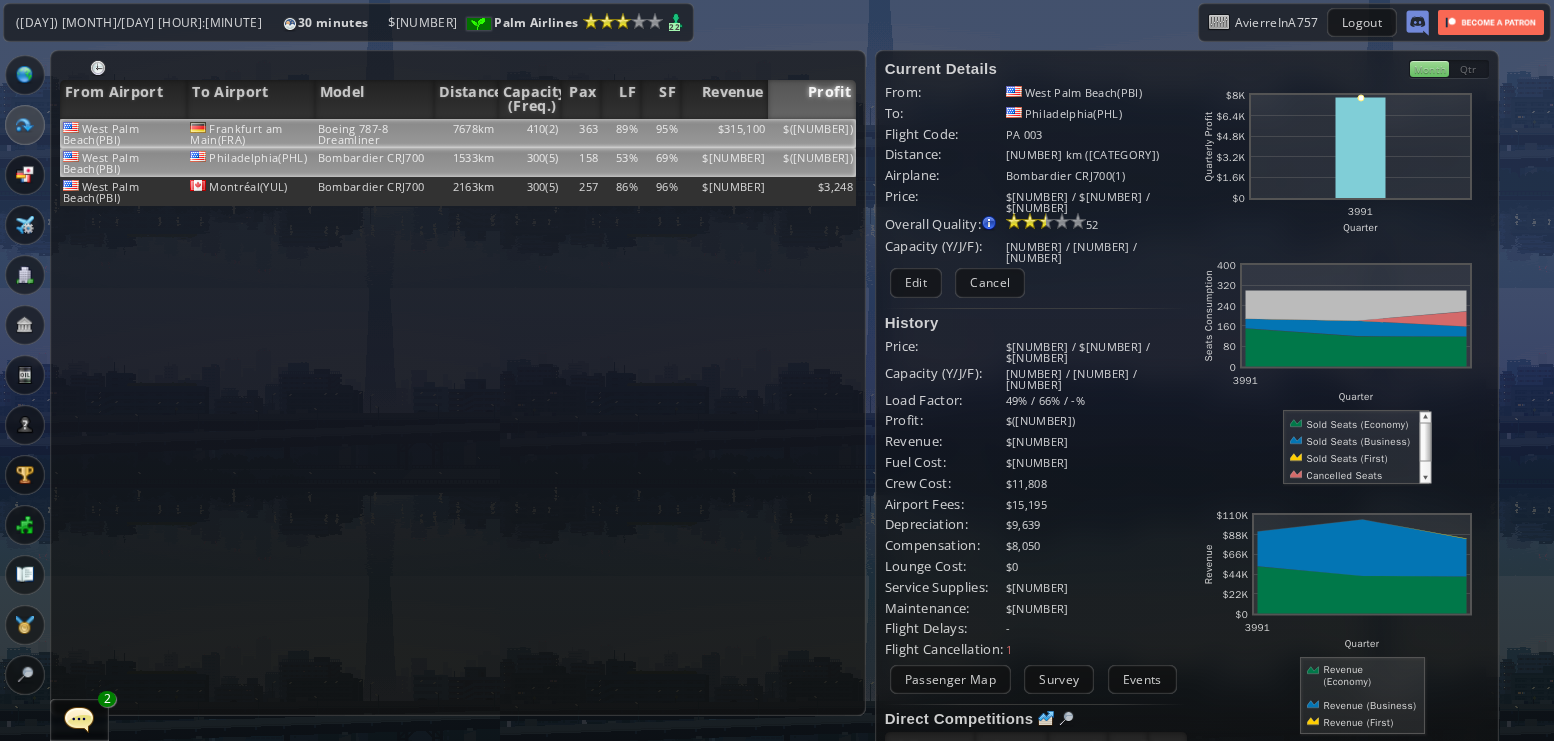 click on "$([NUMBER])" at bounding box center [812, 133] 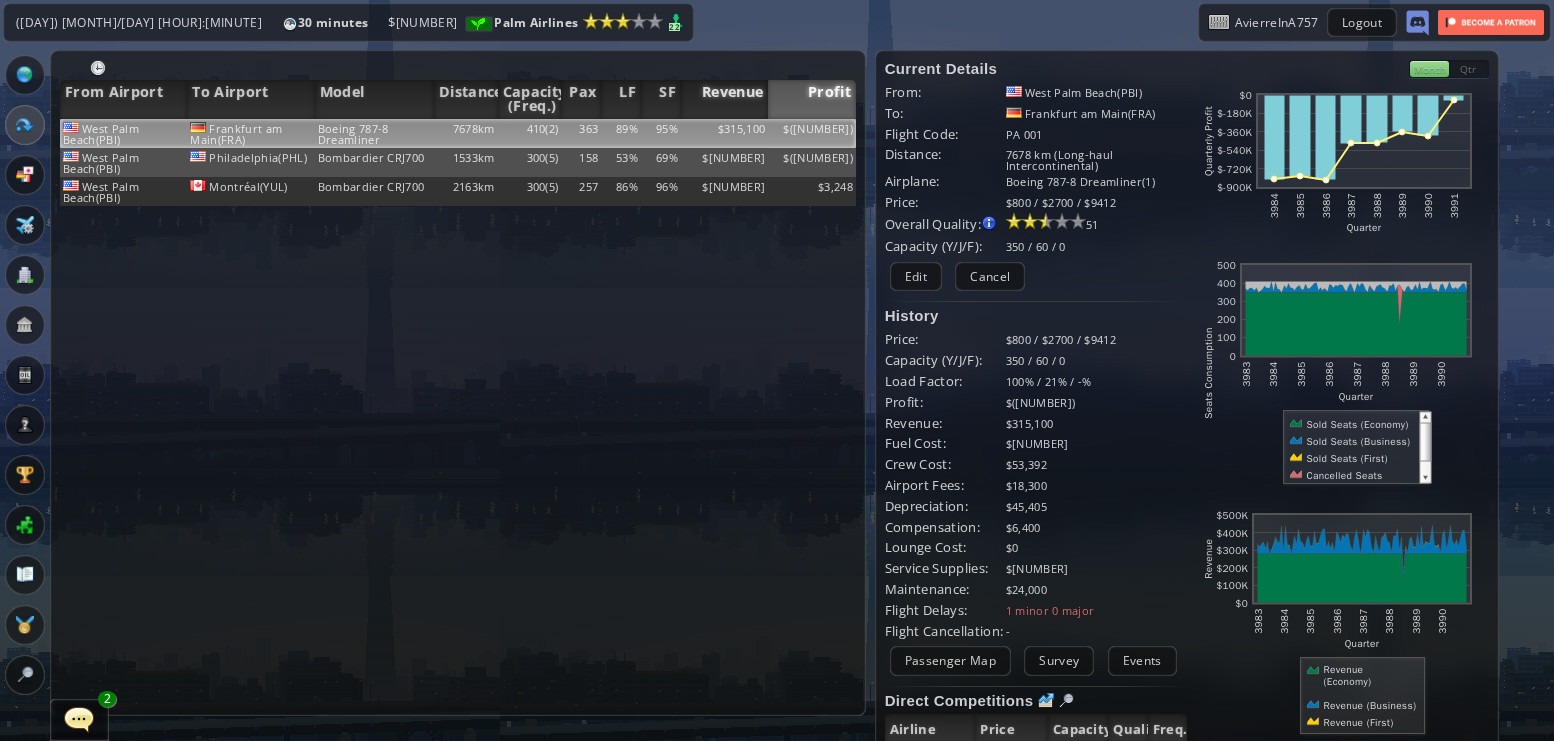 click on "Revenue" at bounding box center (725, 99) 